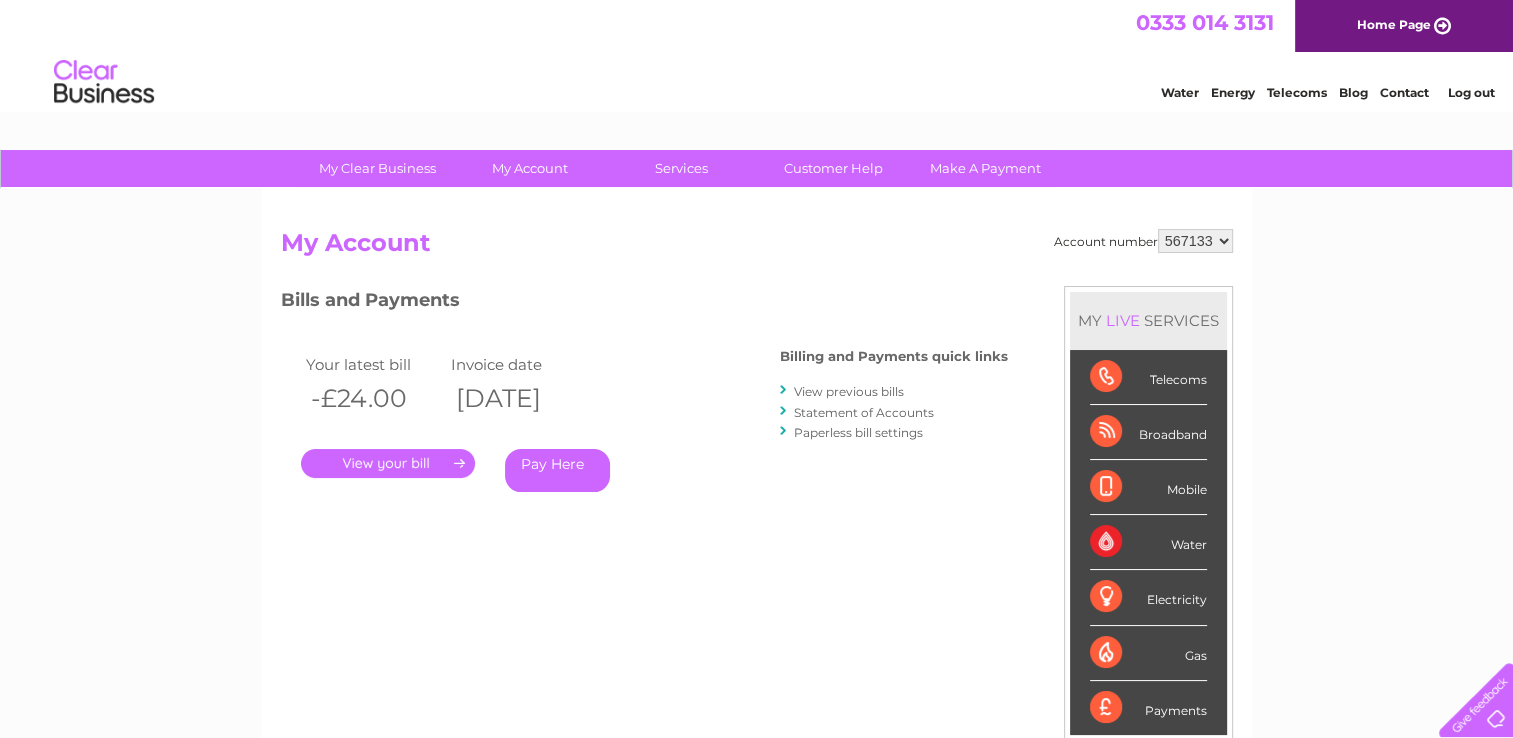 scroll, scrollTop: 0, scrollLeft: 0, axis: both 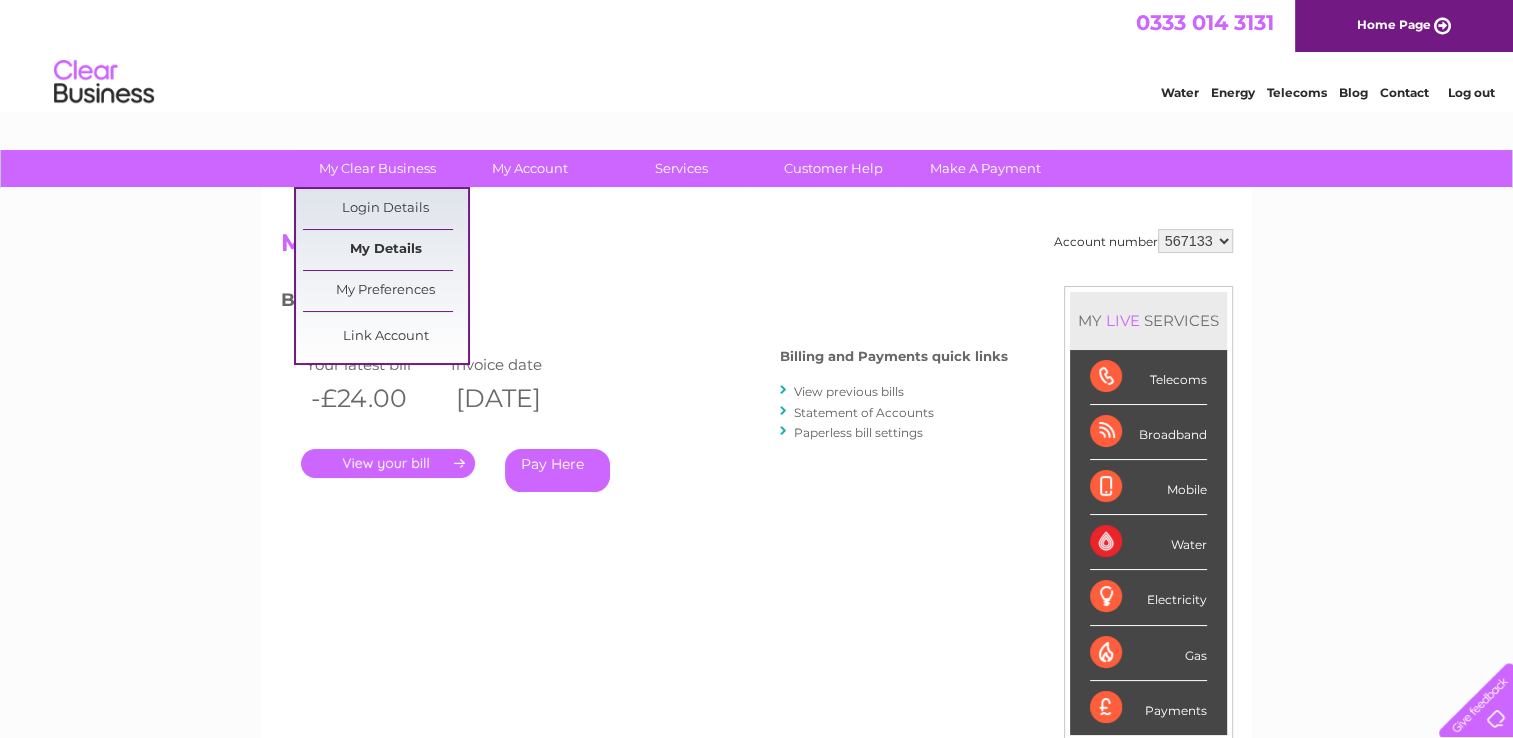 click on "My Details" at bounding box center [385, 250] 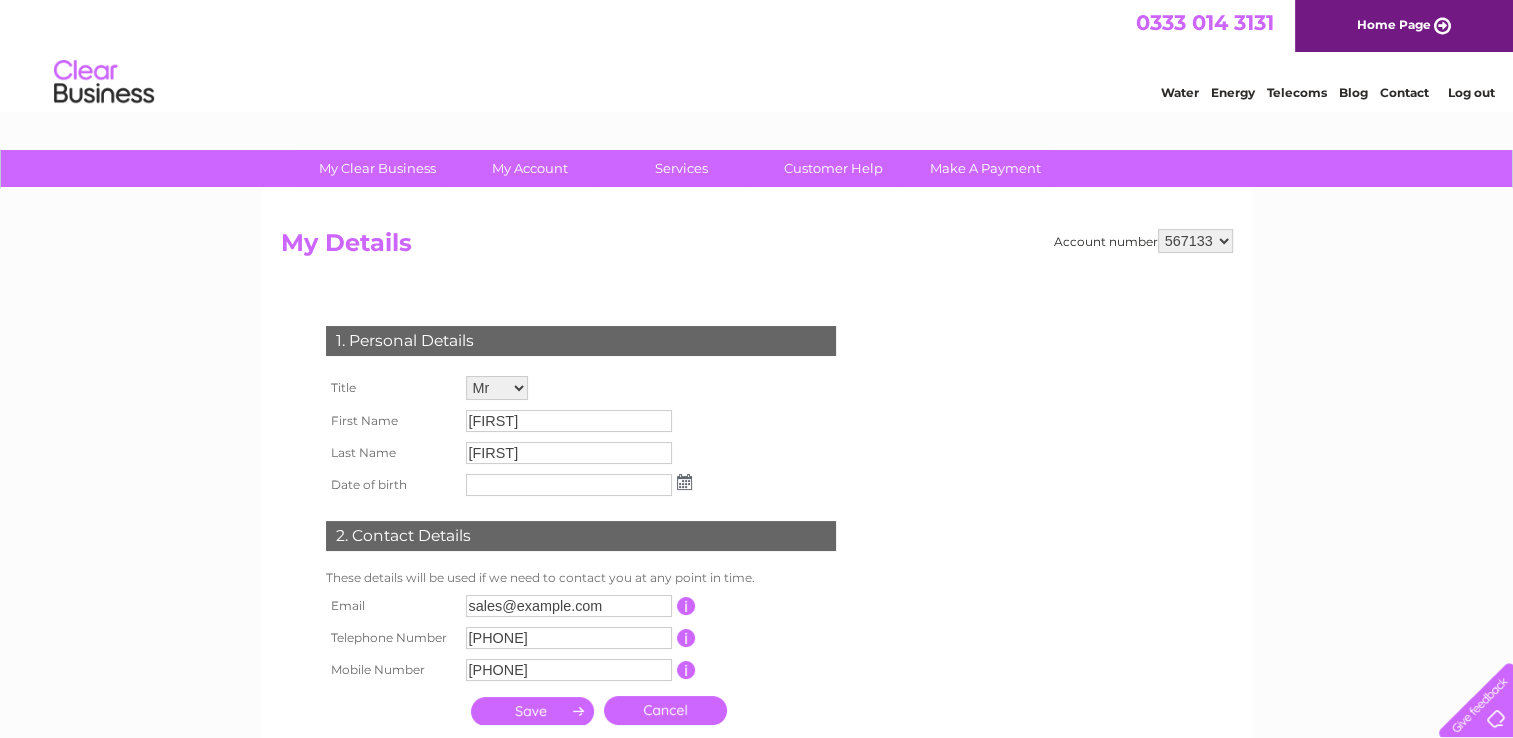 scroll, scrollTop: 0, scrollLeft: 0, axis: both 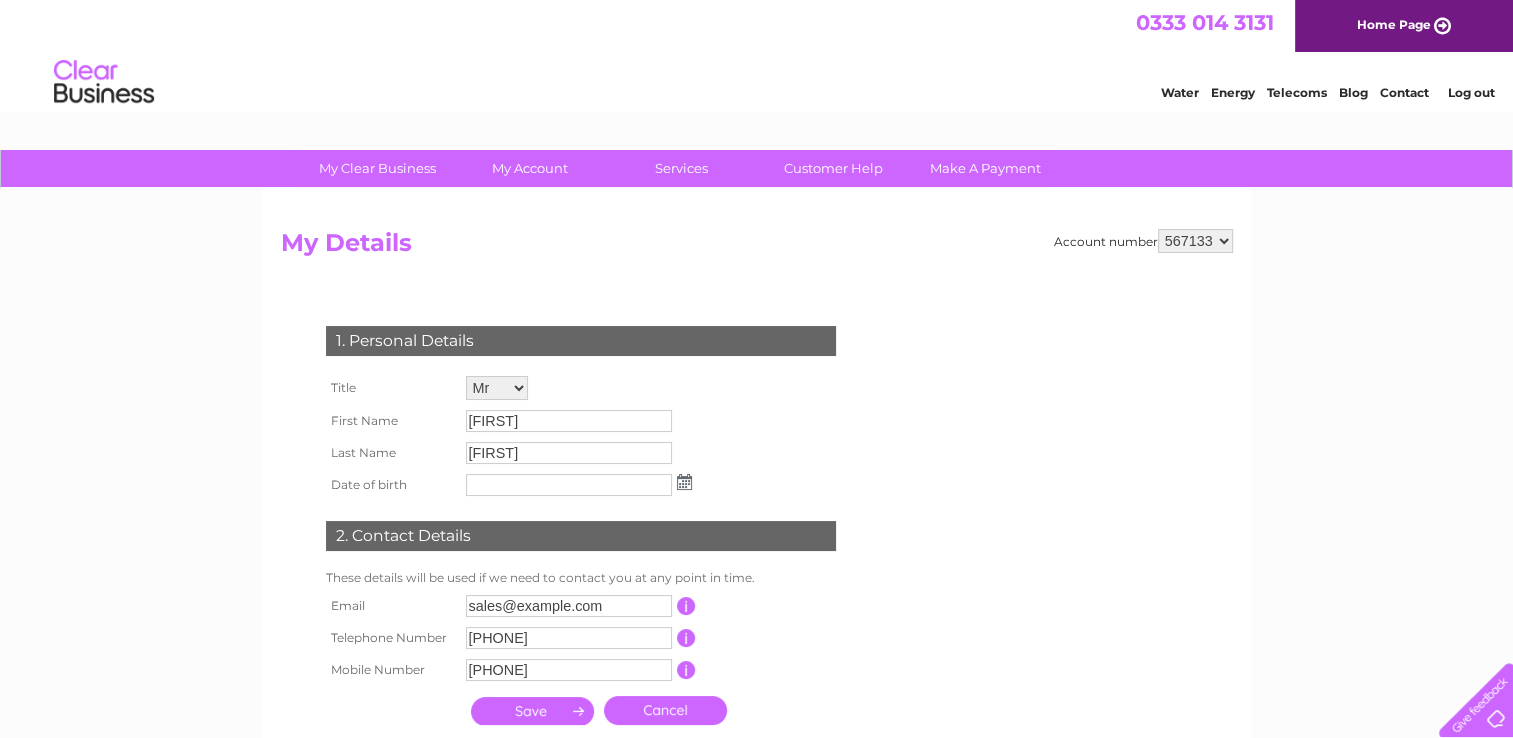 click on "sales@example.com" at bounding box center [569, 606] 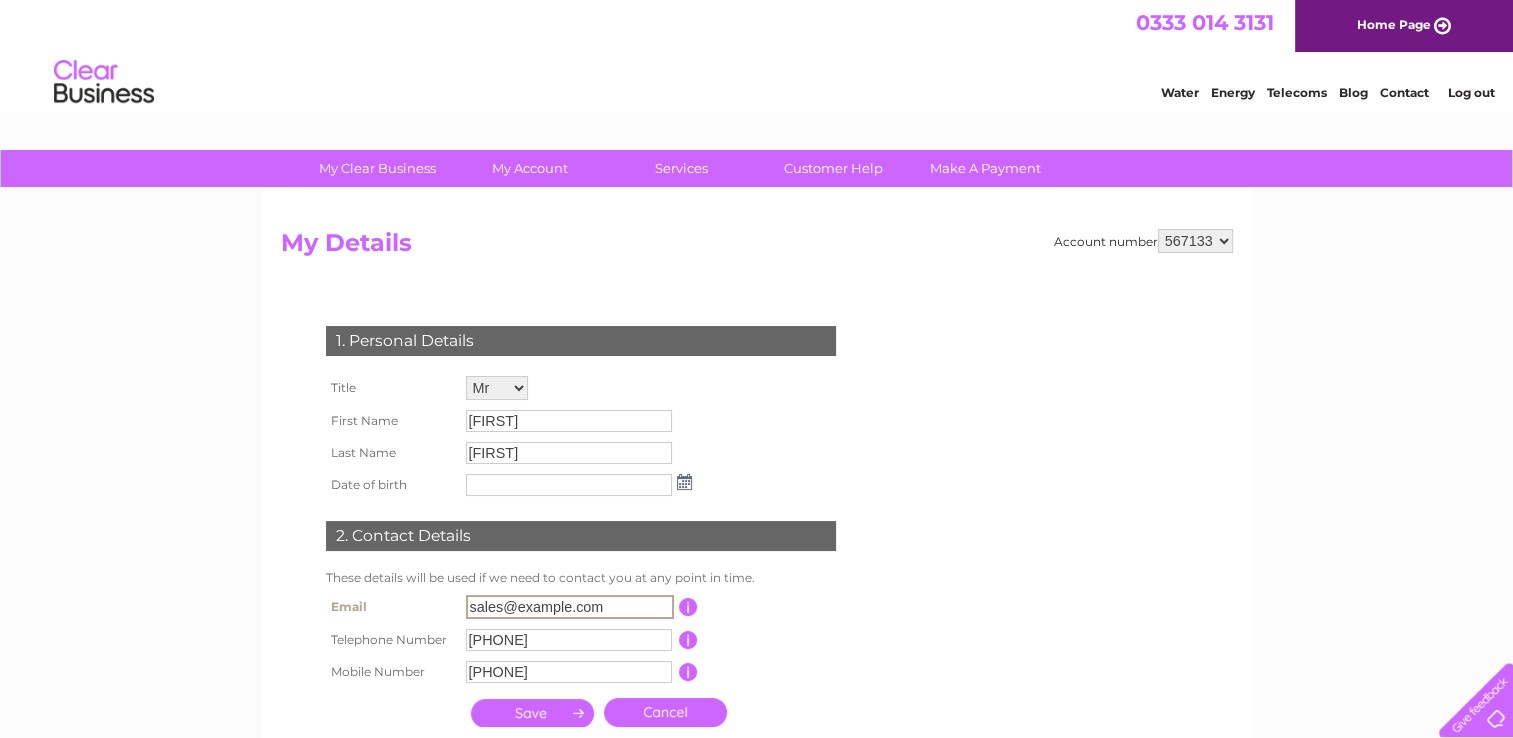 type on "sales@example.com" 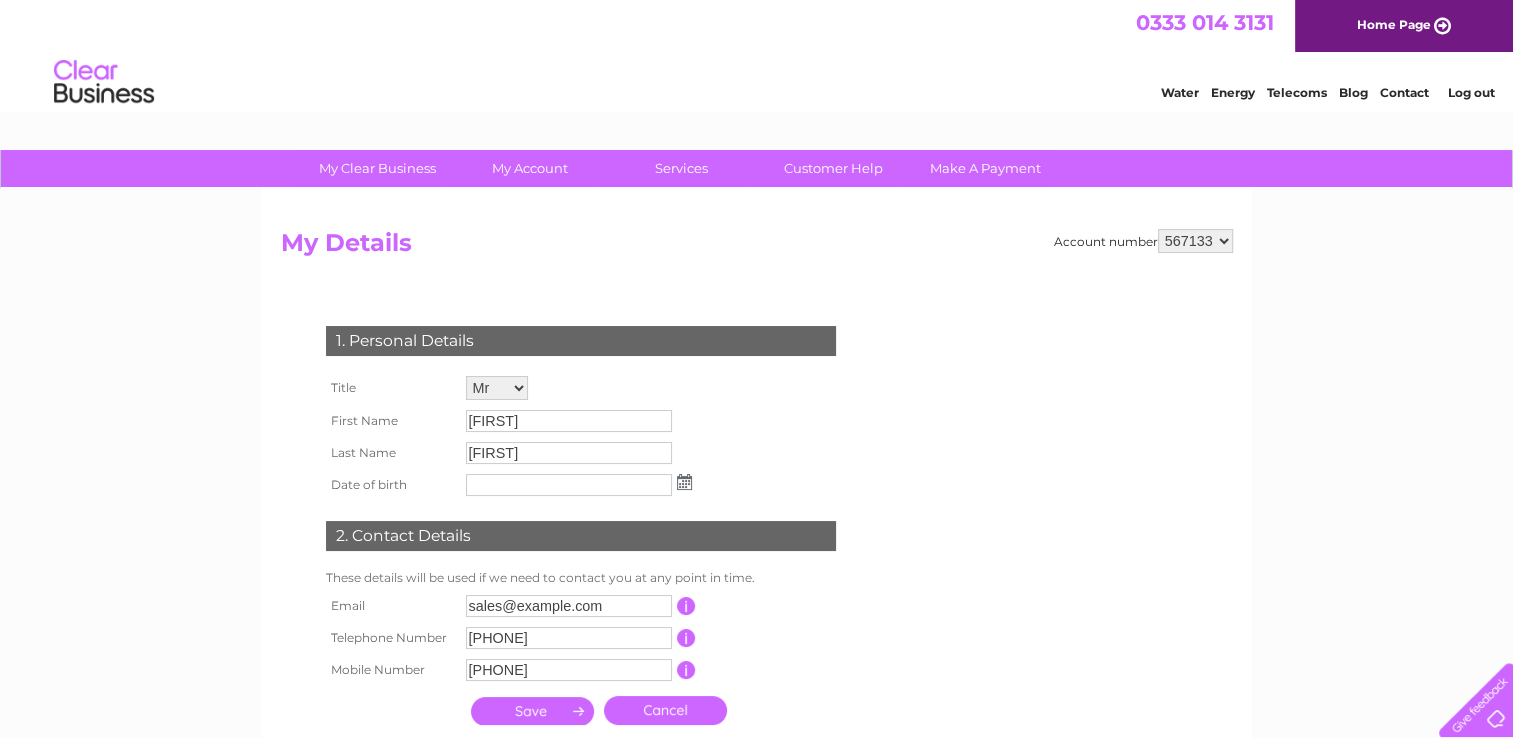 click at bounding box center (532, 711) 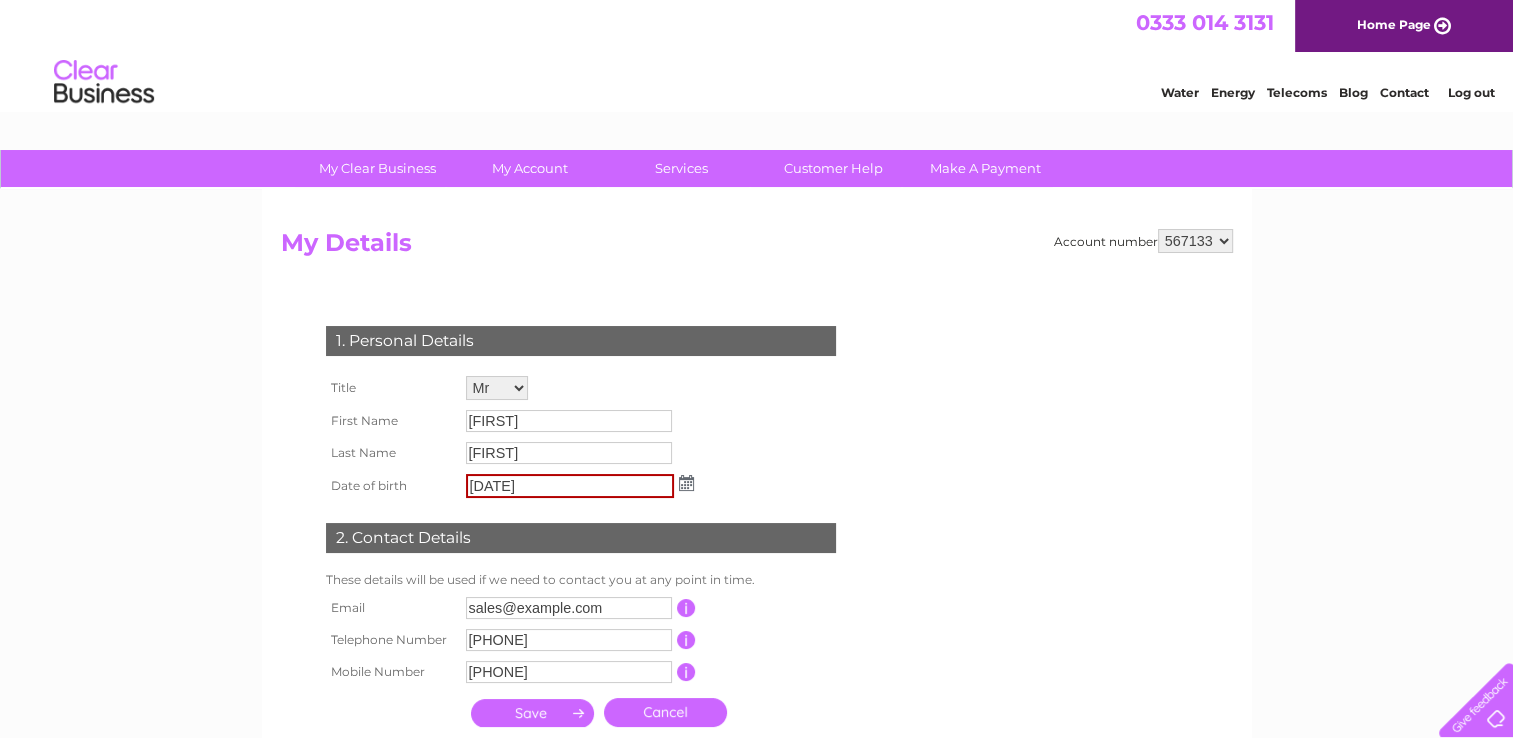 click at bounding box center (532, 713) 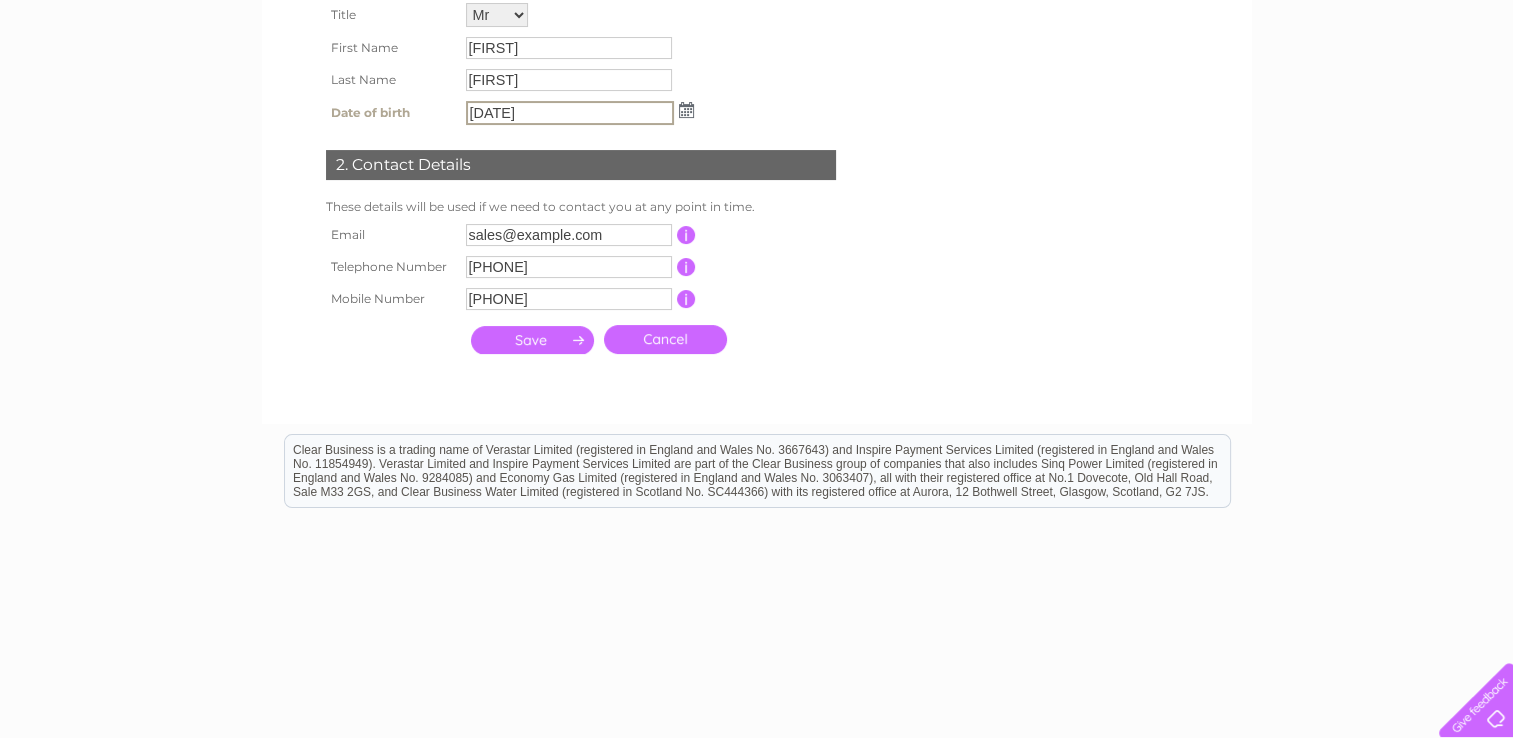 scroll, scrollTop: 416, scrollLeft: 0, axis: vertical 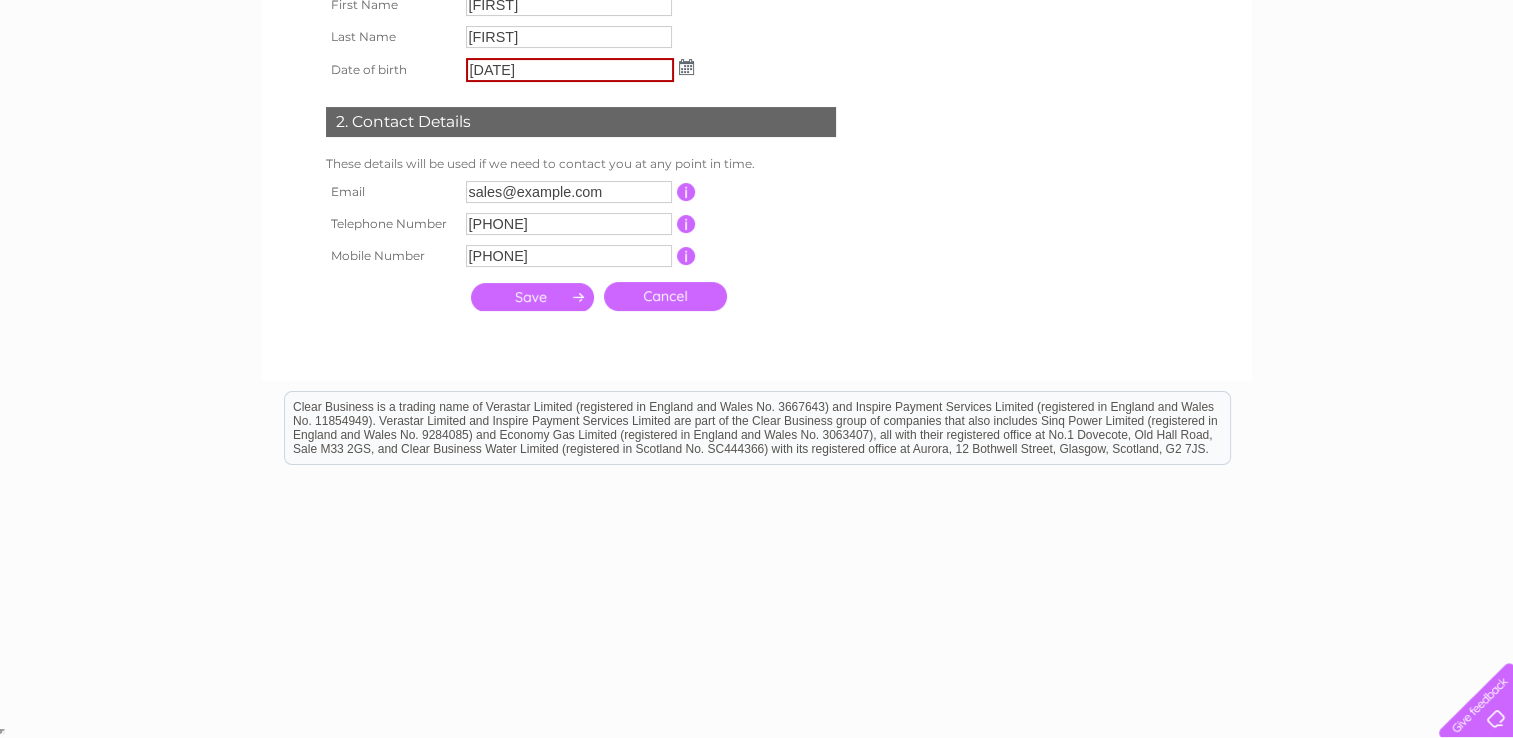 click at bounding box center (532, 297) 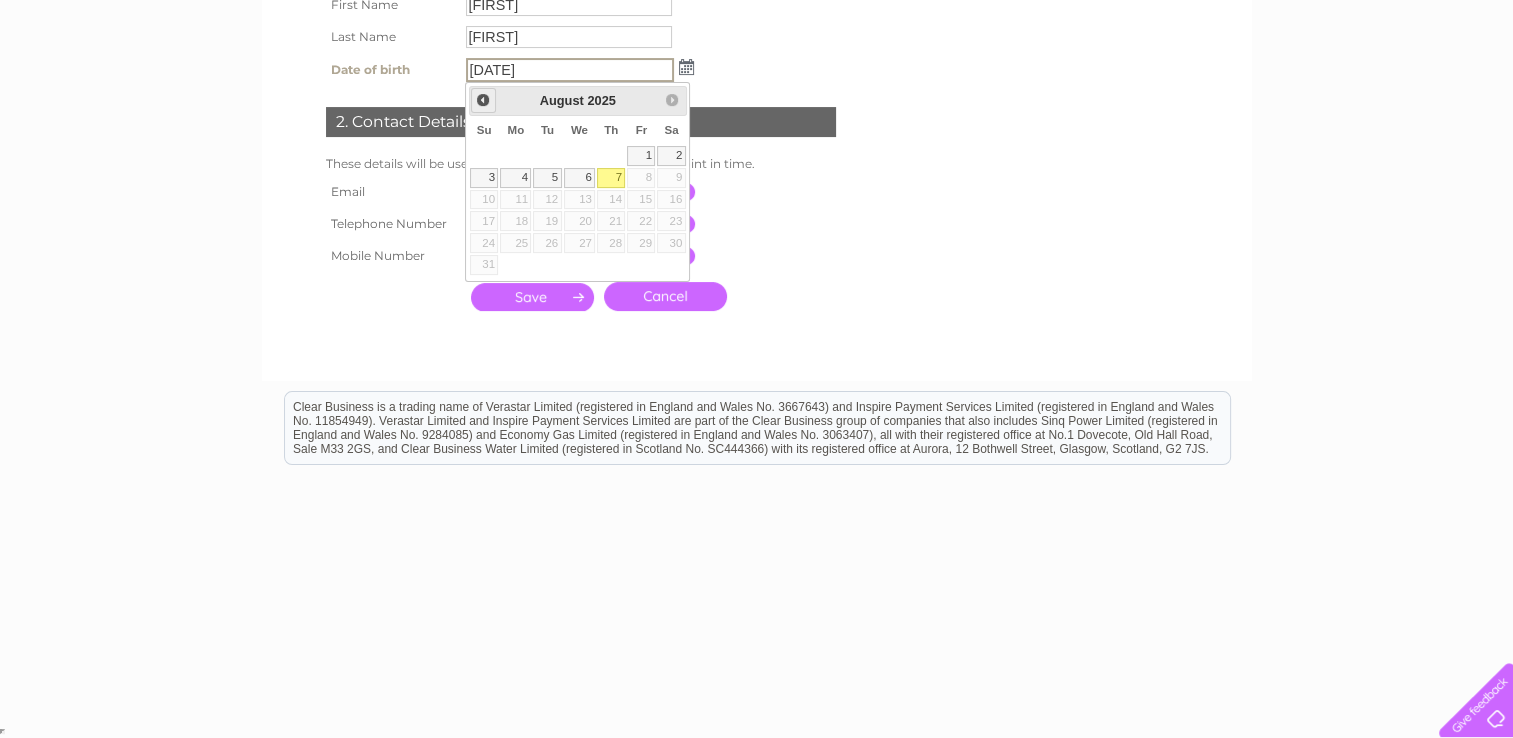 click on "Prev" at bounding box center [483, 100] 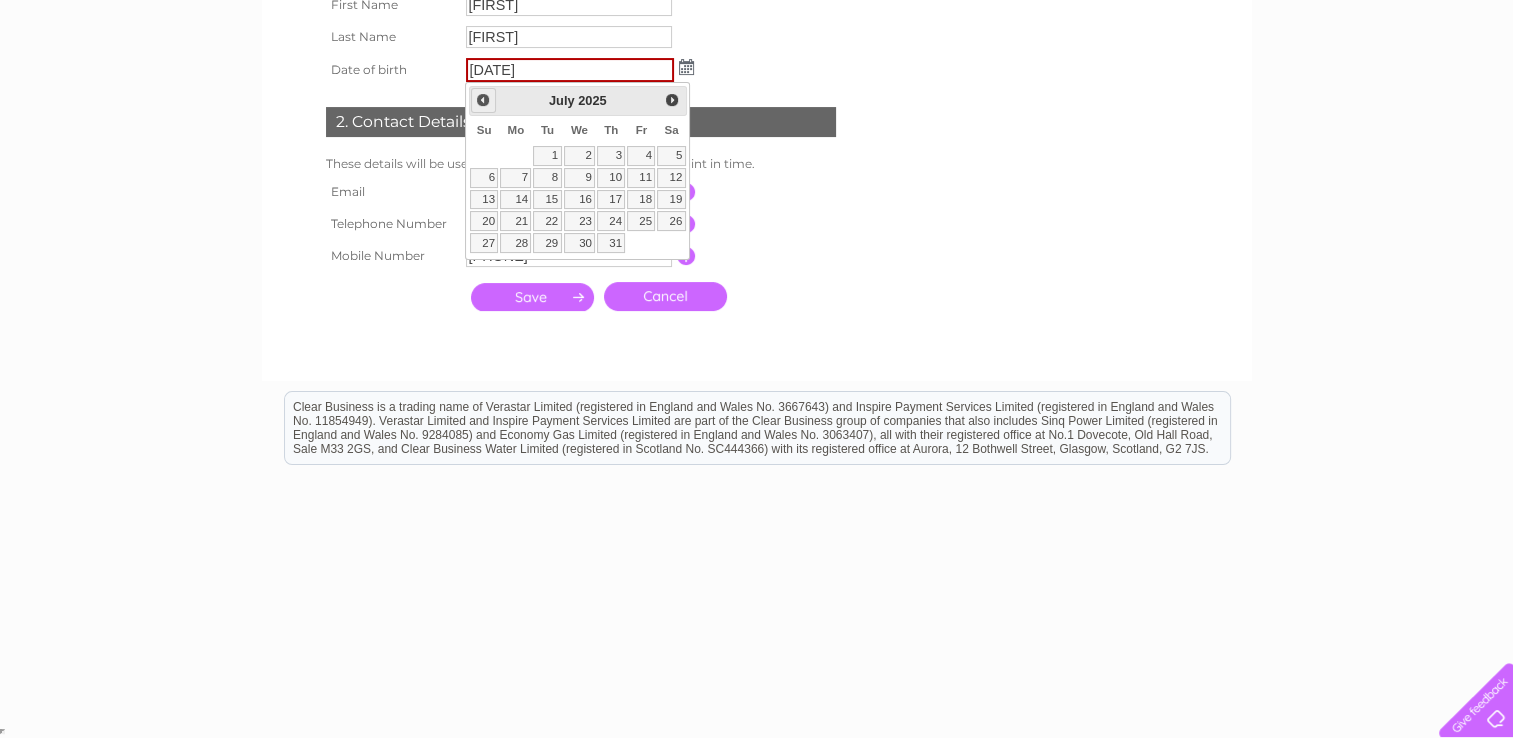 click on "Prev" at bounding box center [483, 100] 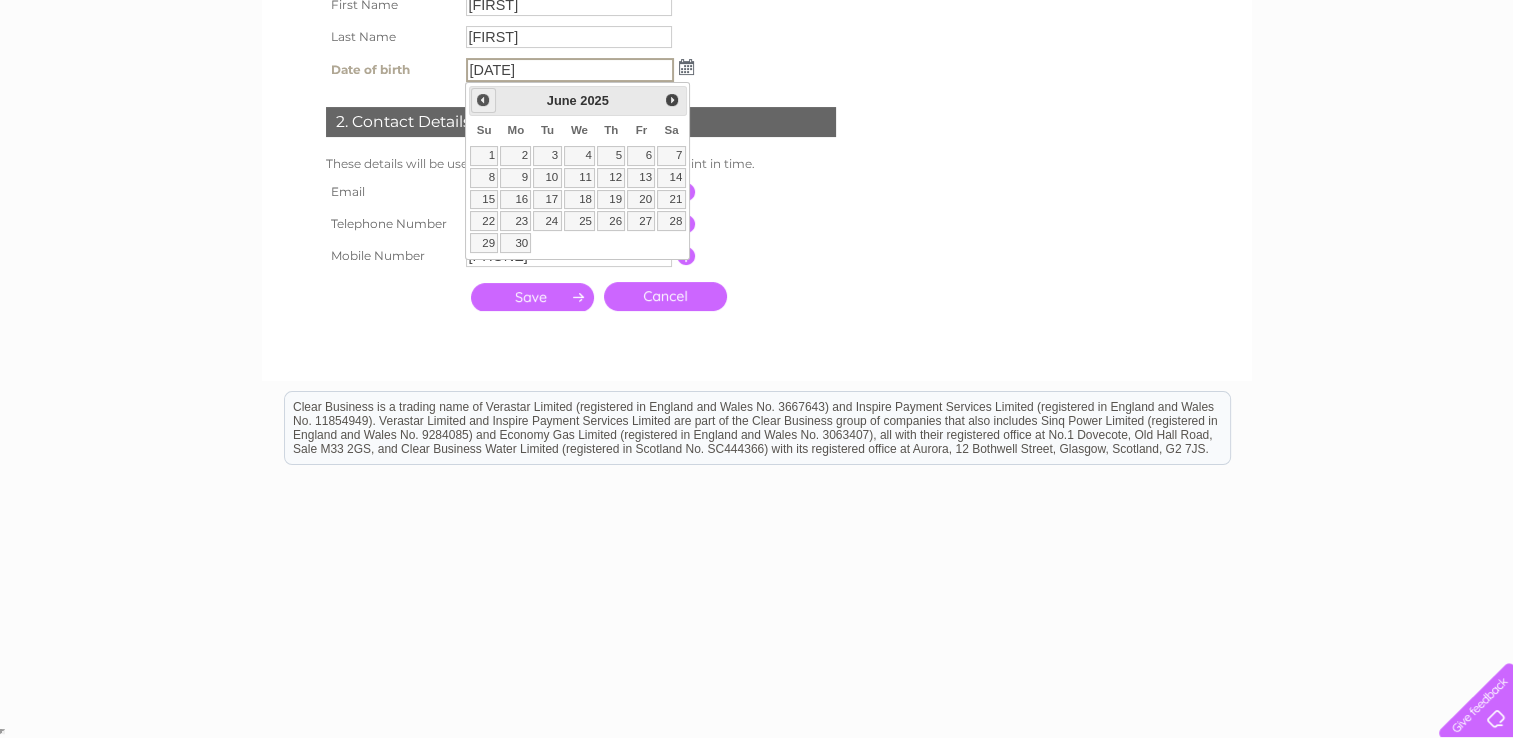 click on "Prev" at bounding box center [483, 100] 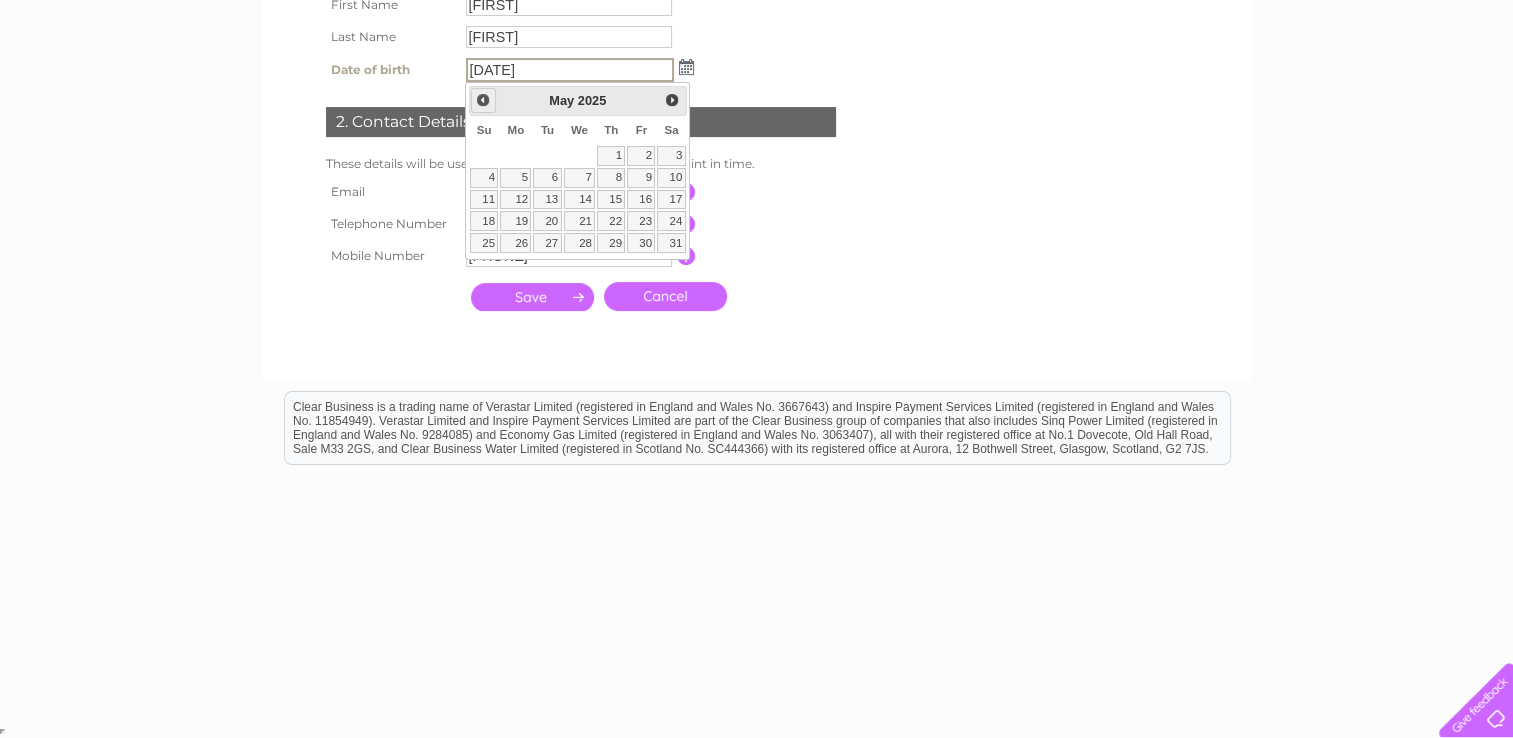 click on "Prev" at bounding box center [483, 100] 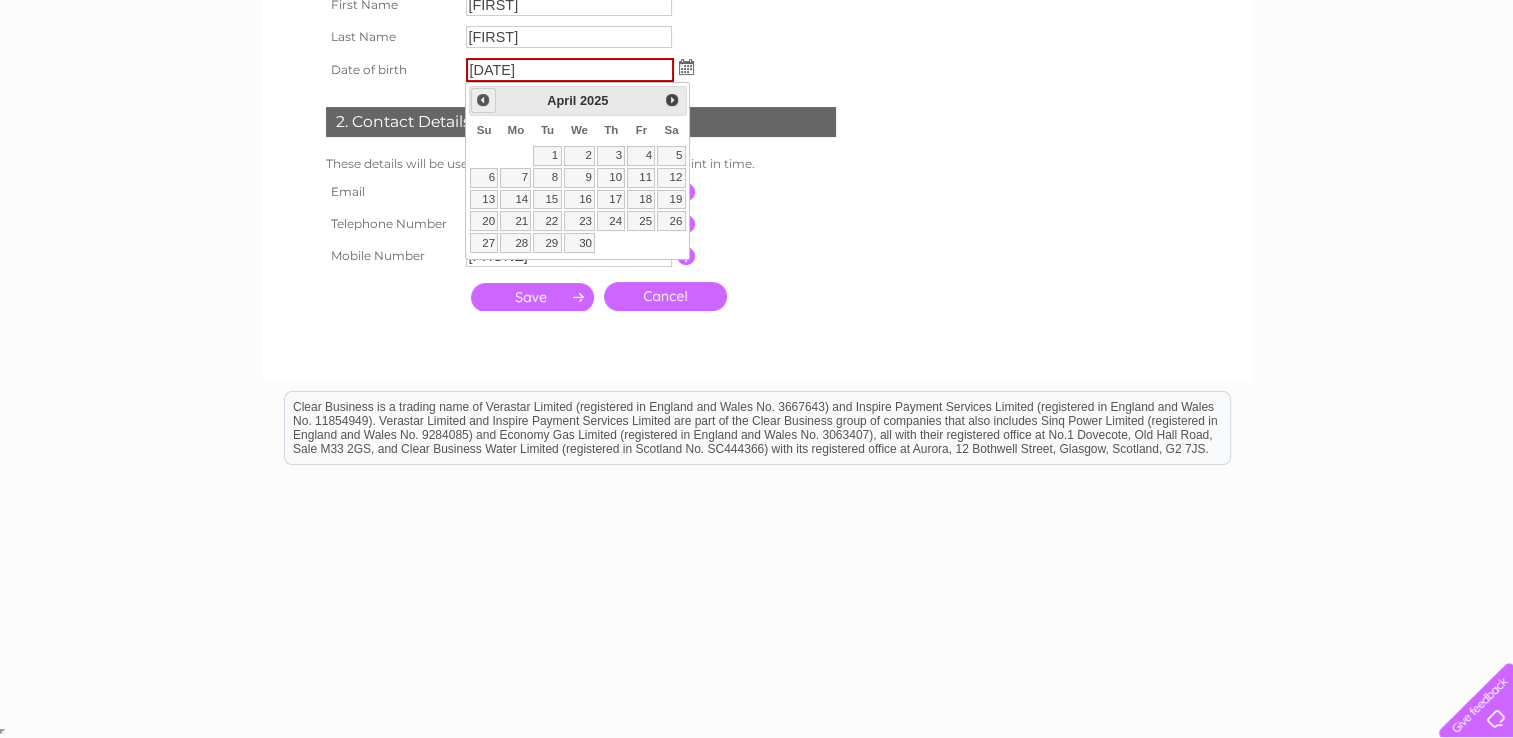 click on "Prev" at bounding box center (483, 100) 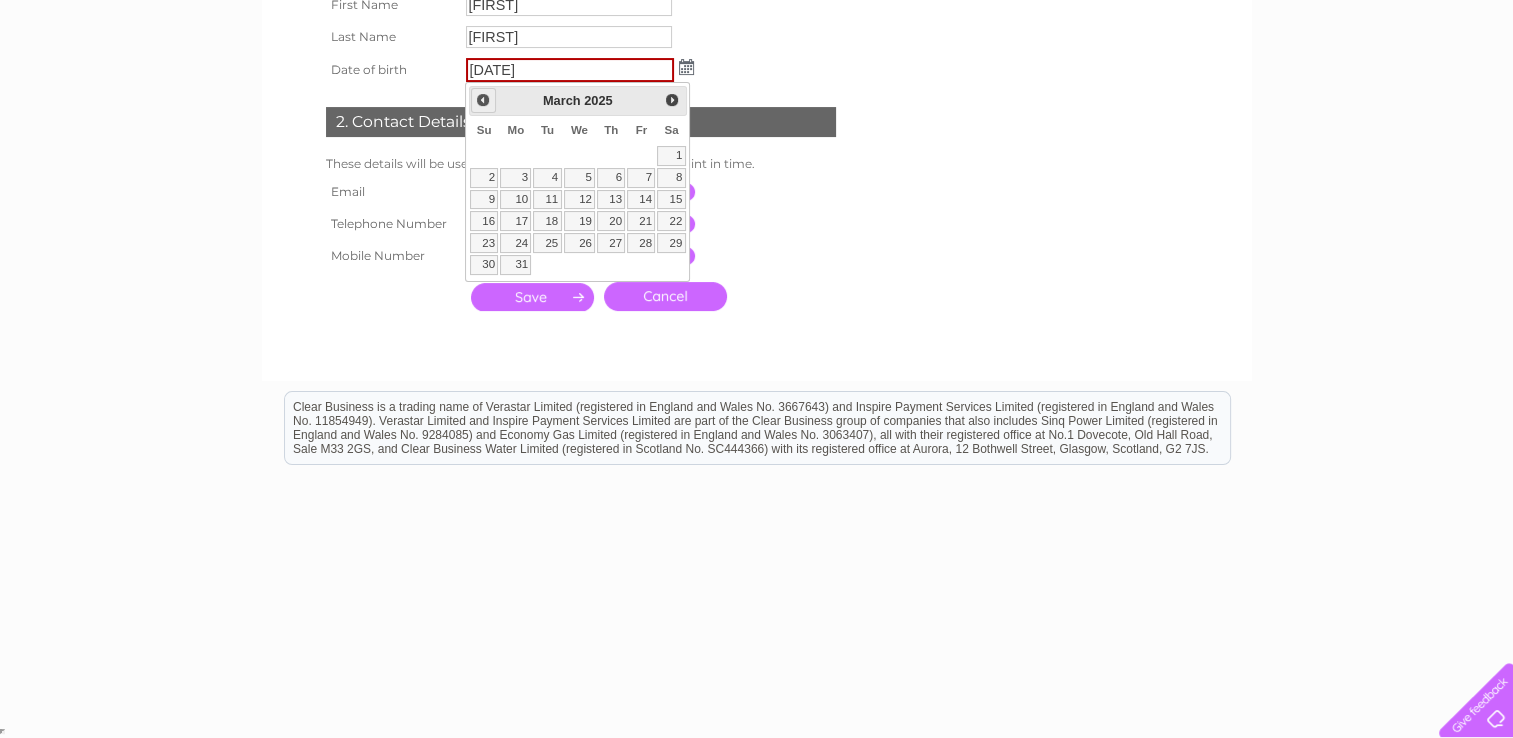 click on "Prev" at bounding box center (483, 100) 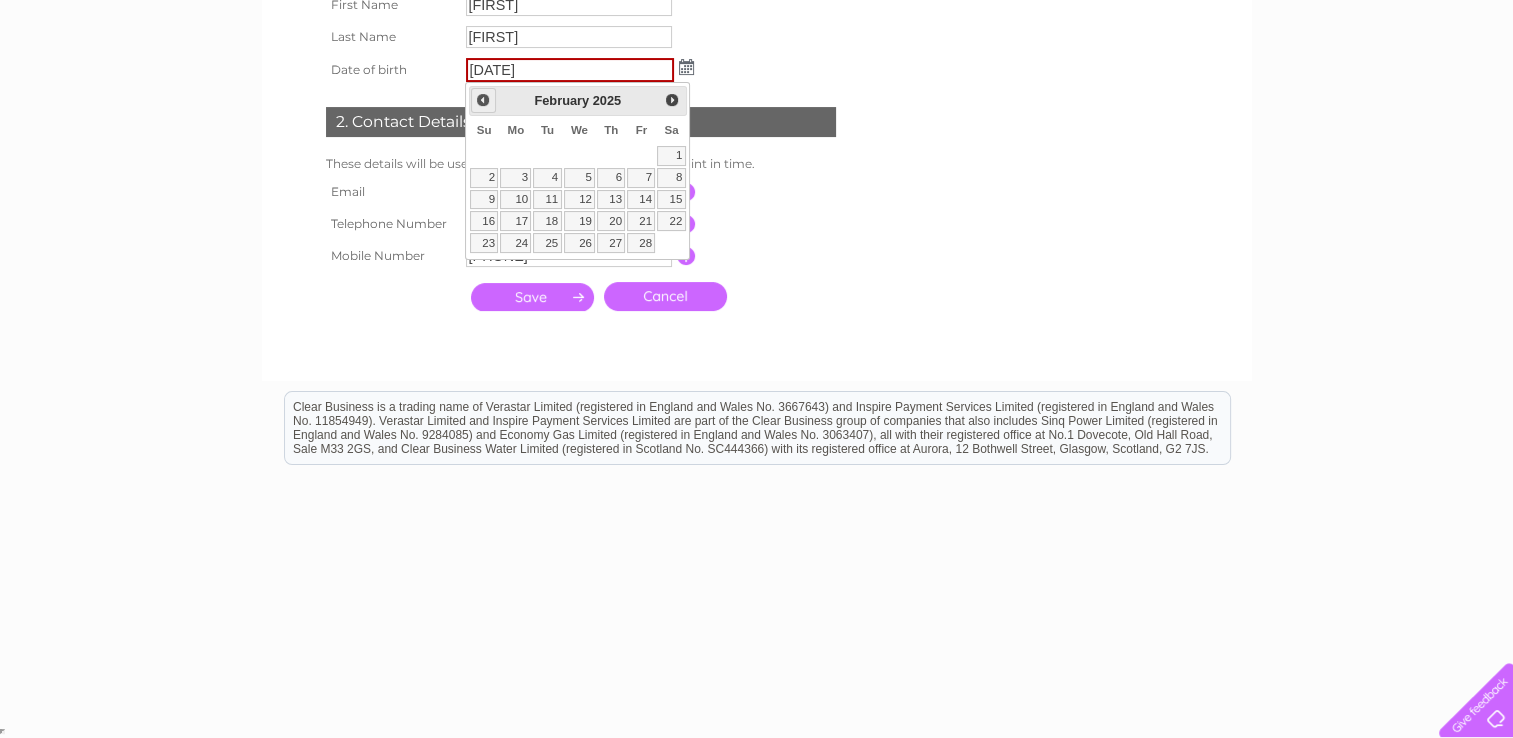 click on "Prev" at bounding box center [483, 100] 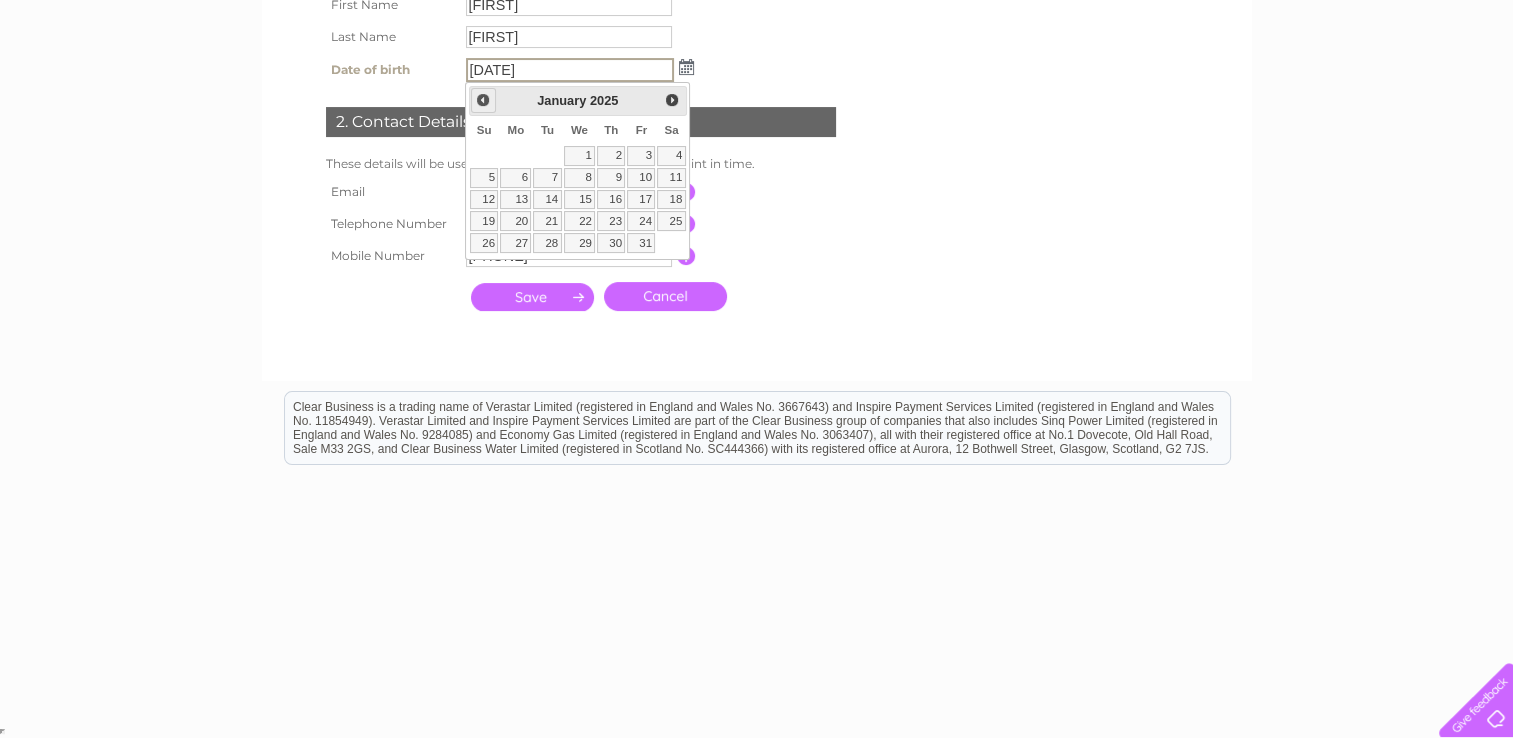 click on "Prev" at bounding box center [483, 100] 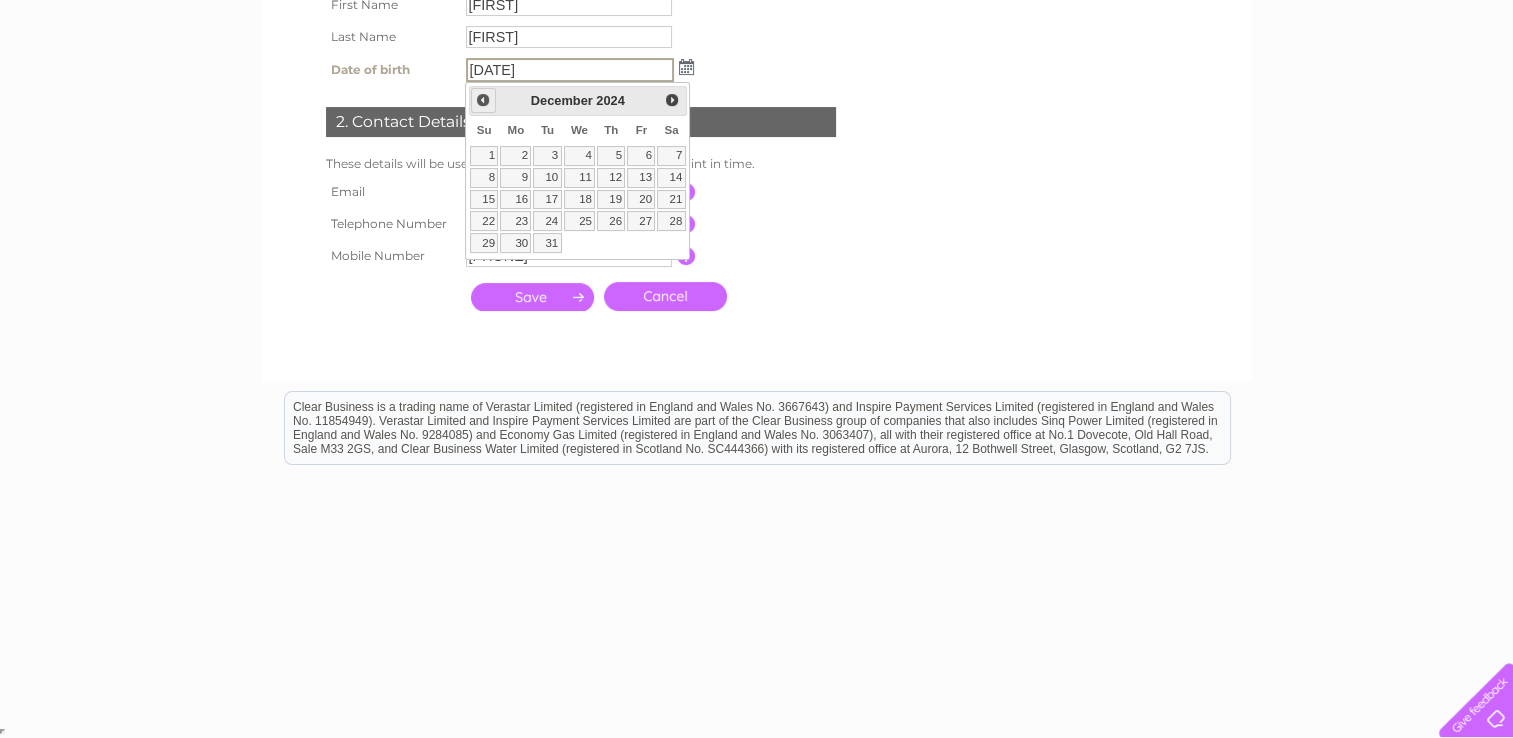 click on "Prev" at bounding box center [483, 100] 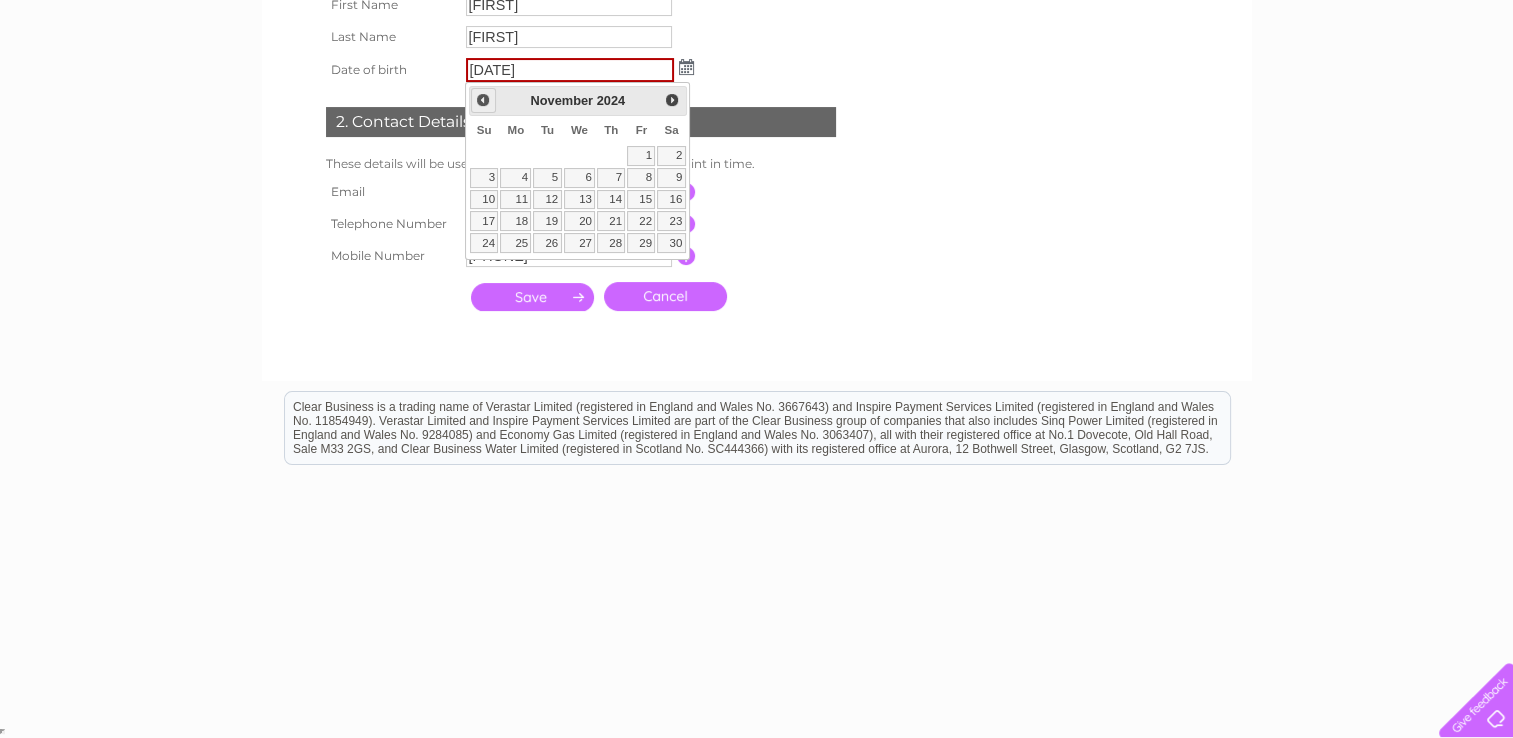 click on "Prev" at bounding box center [483, 100] 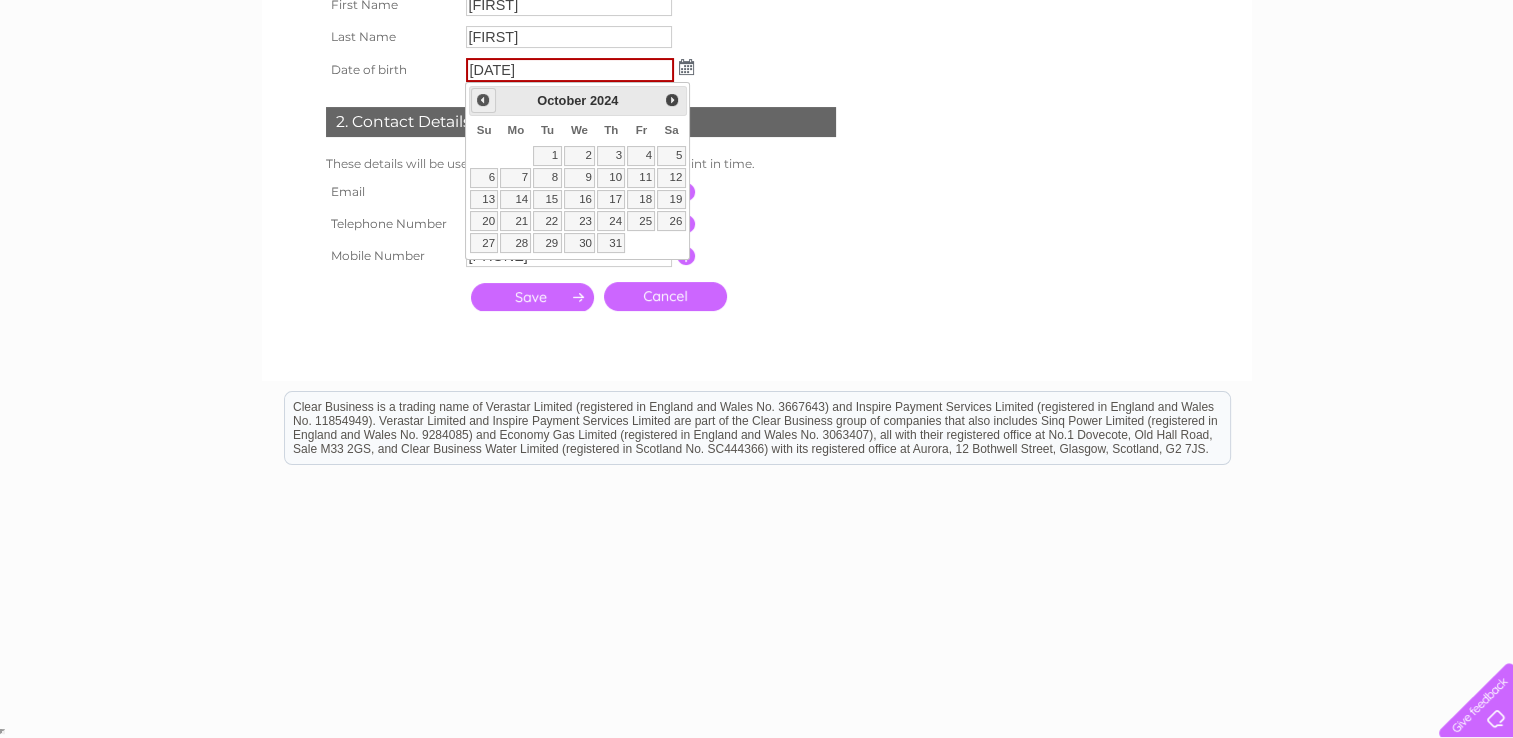 click on "Prev" at bounding box center (483, 100) 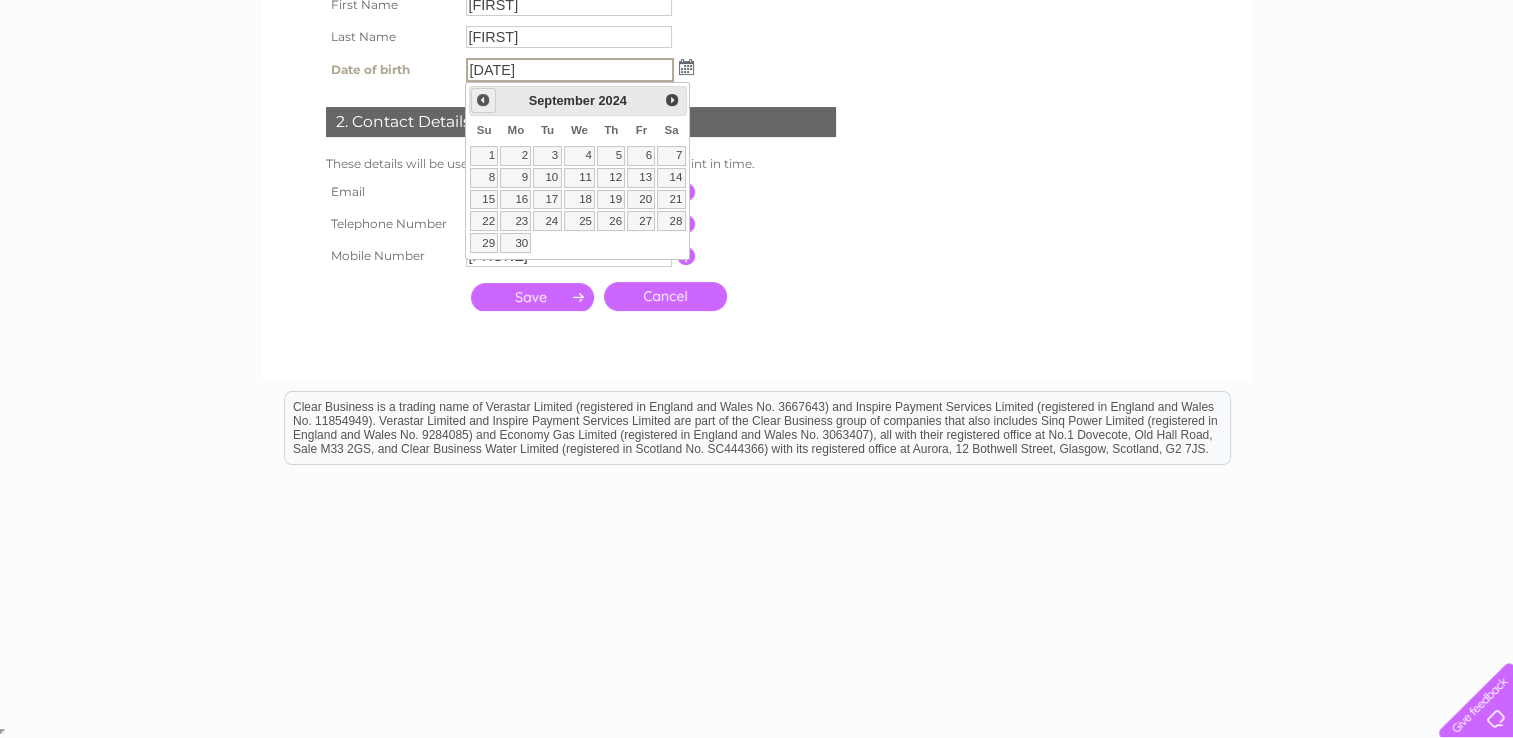 click on "Prev" at bounding box center (483, 100) 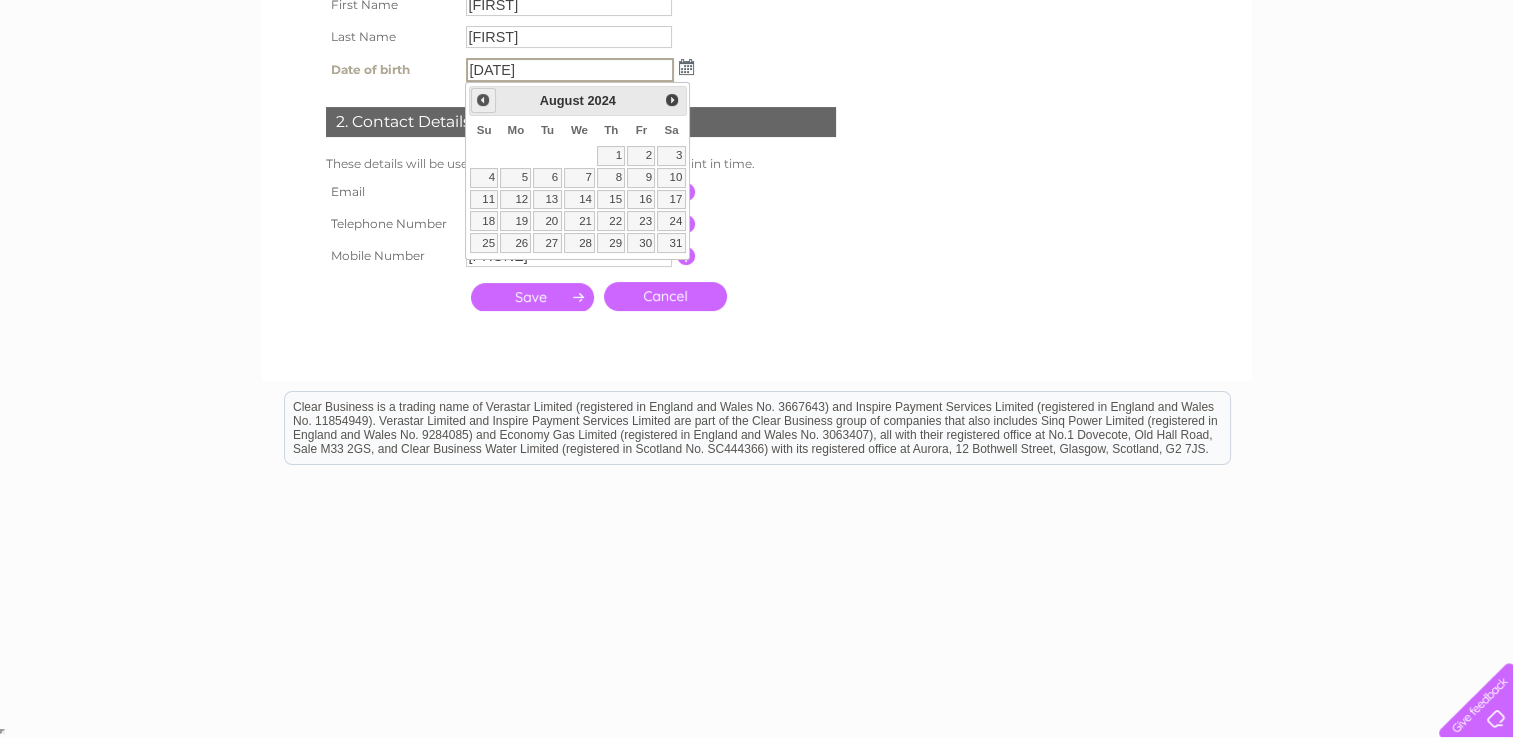 click on "Prev" at bounding box center (483, 100) 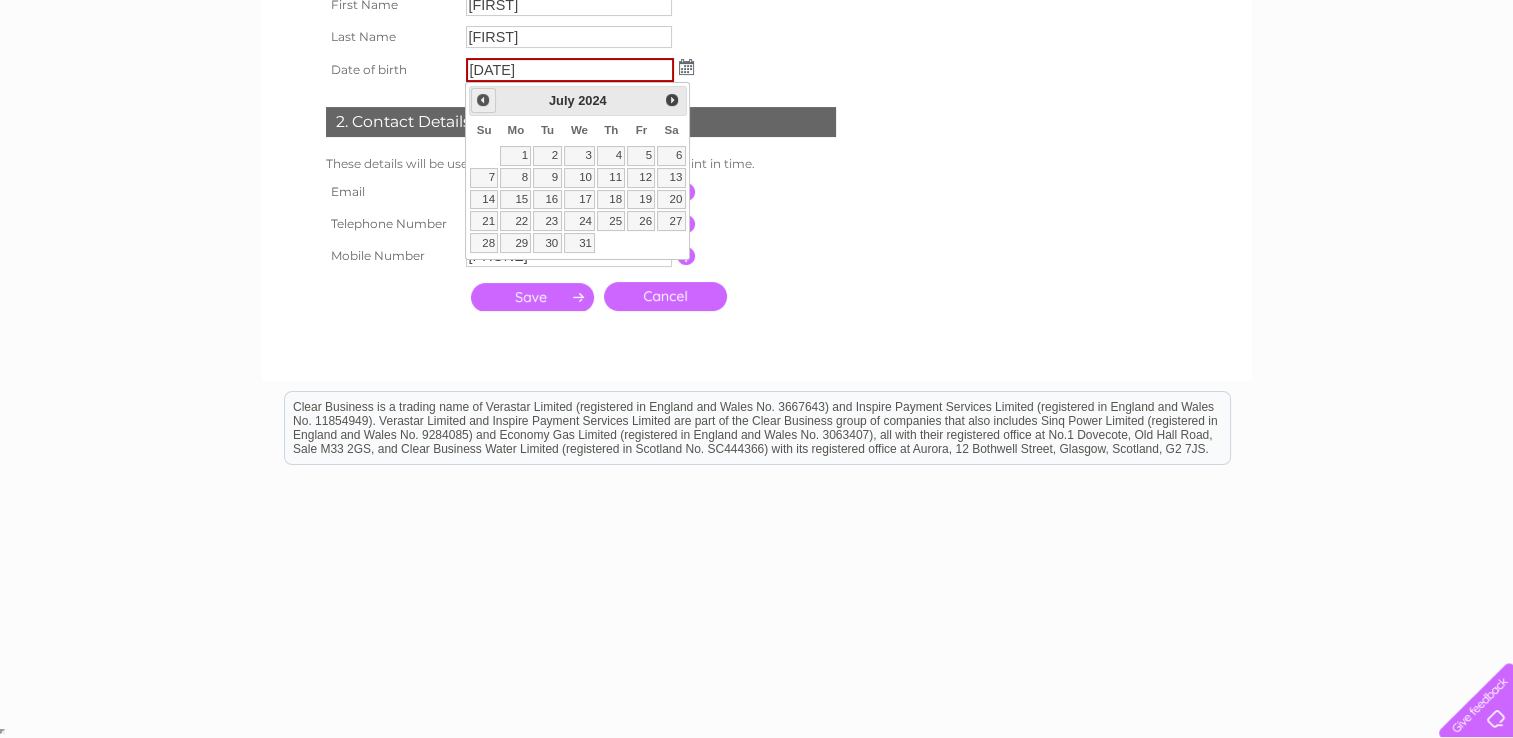 click on "Prev" at bounding box center [483, 100] 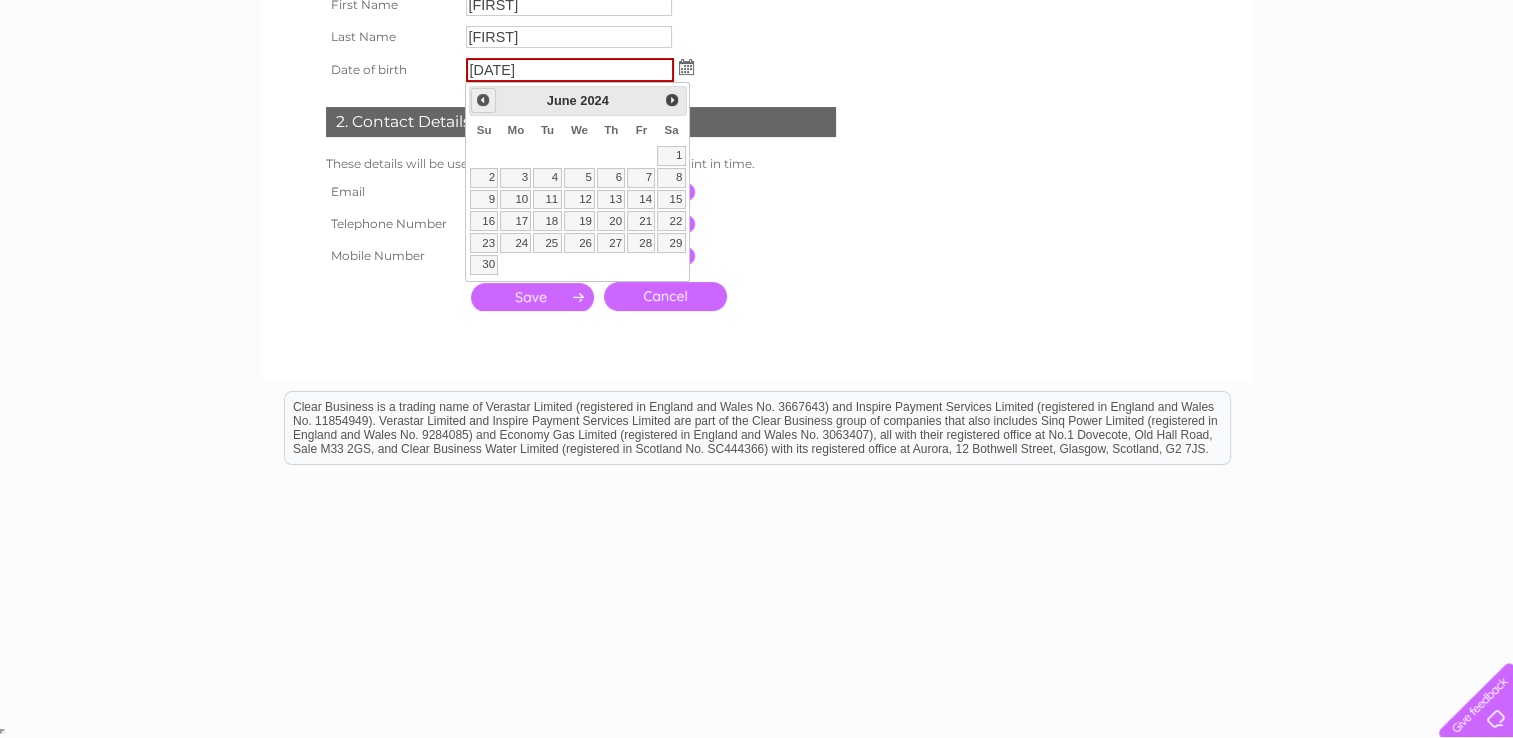 click on "Prev" at bounding box center [483, 100] 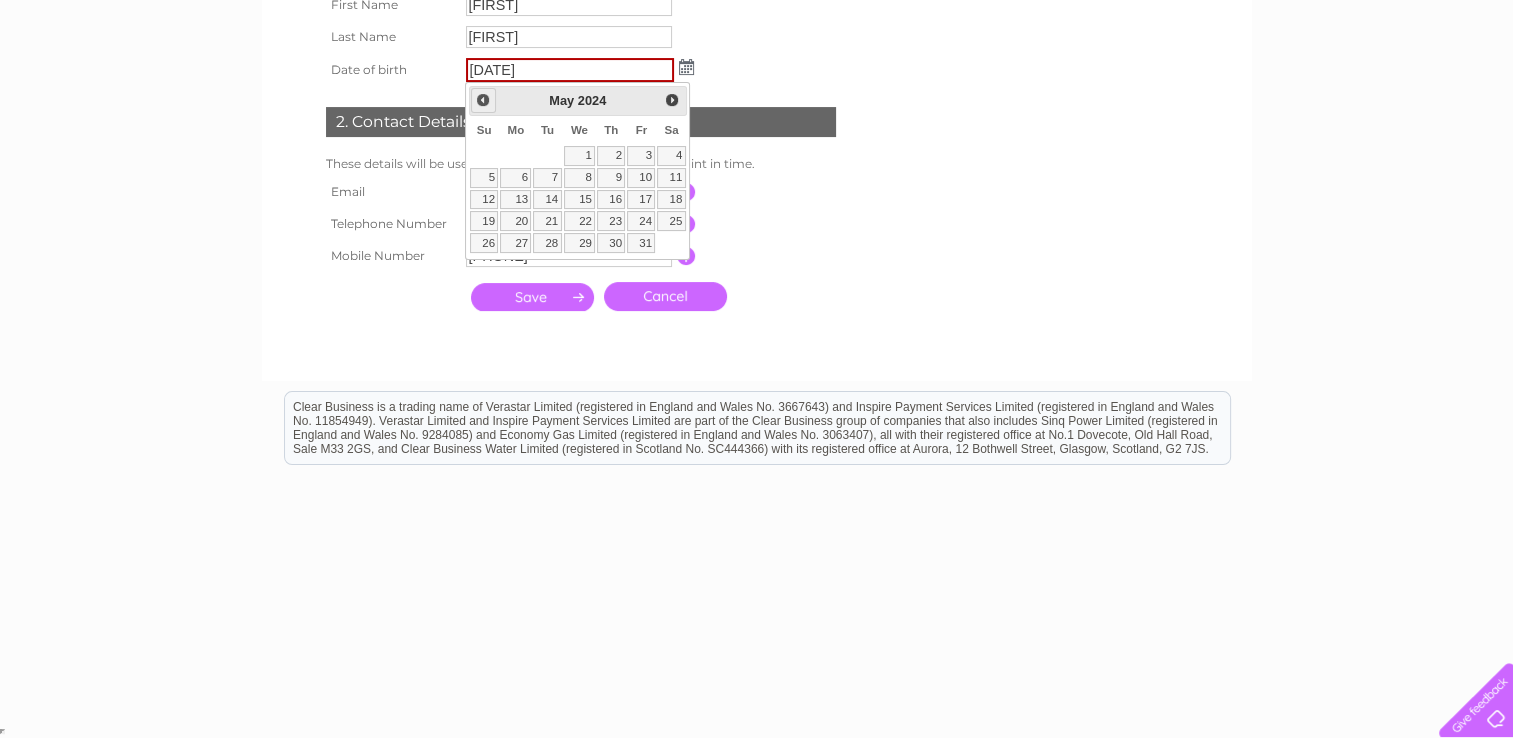 click on "Prev" at bounding box center [483, 100] 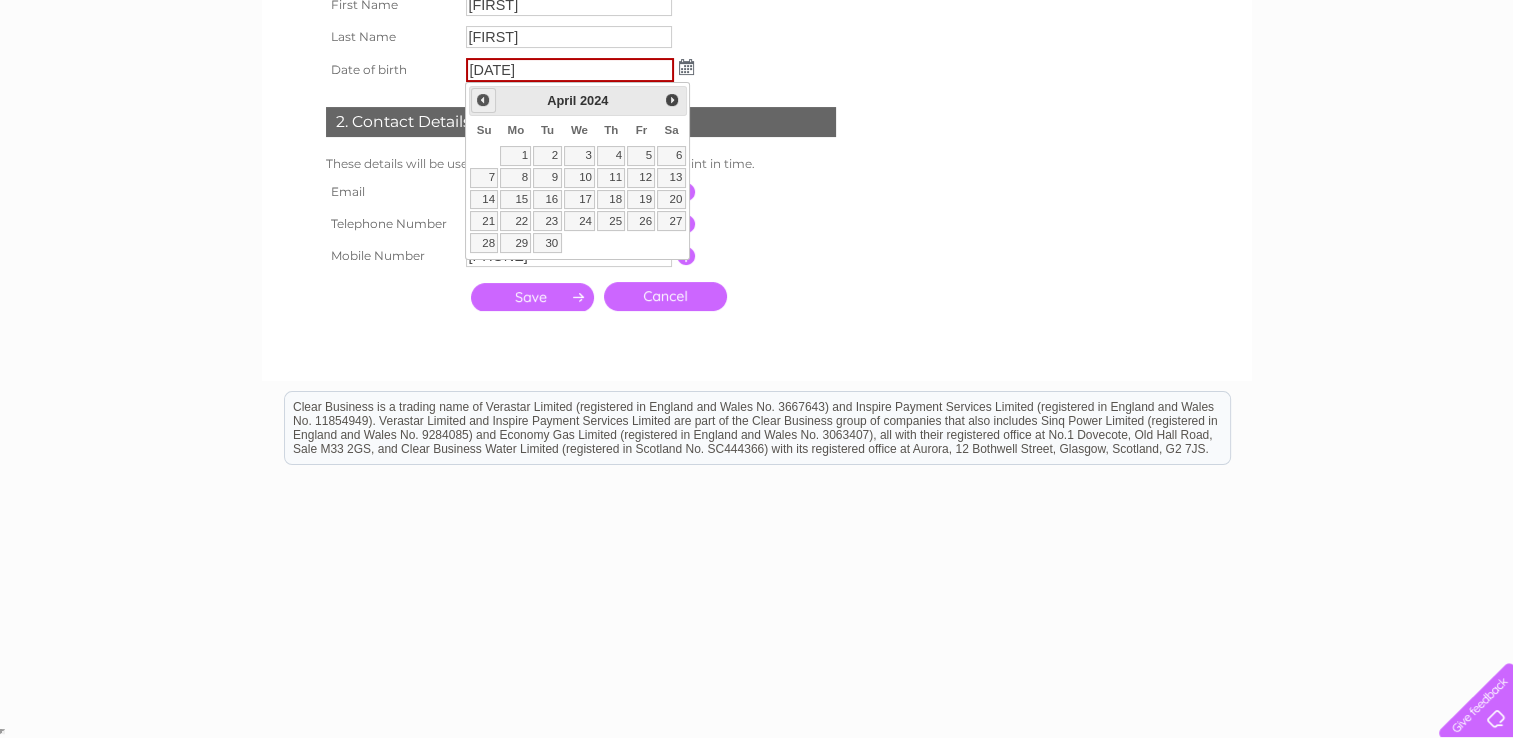 click on "Prev" at bounding box center (483, 100) 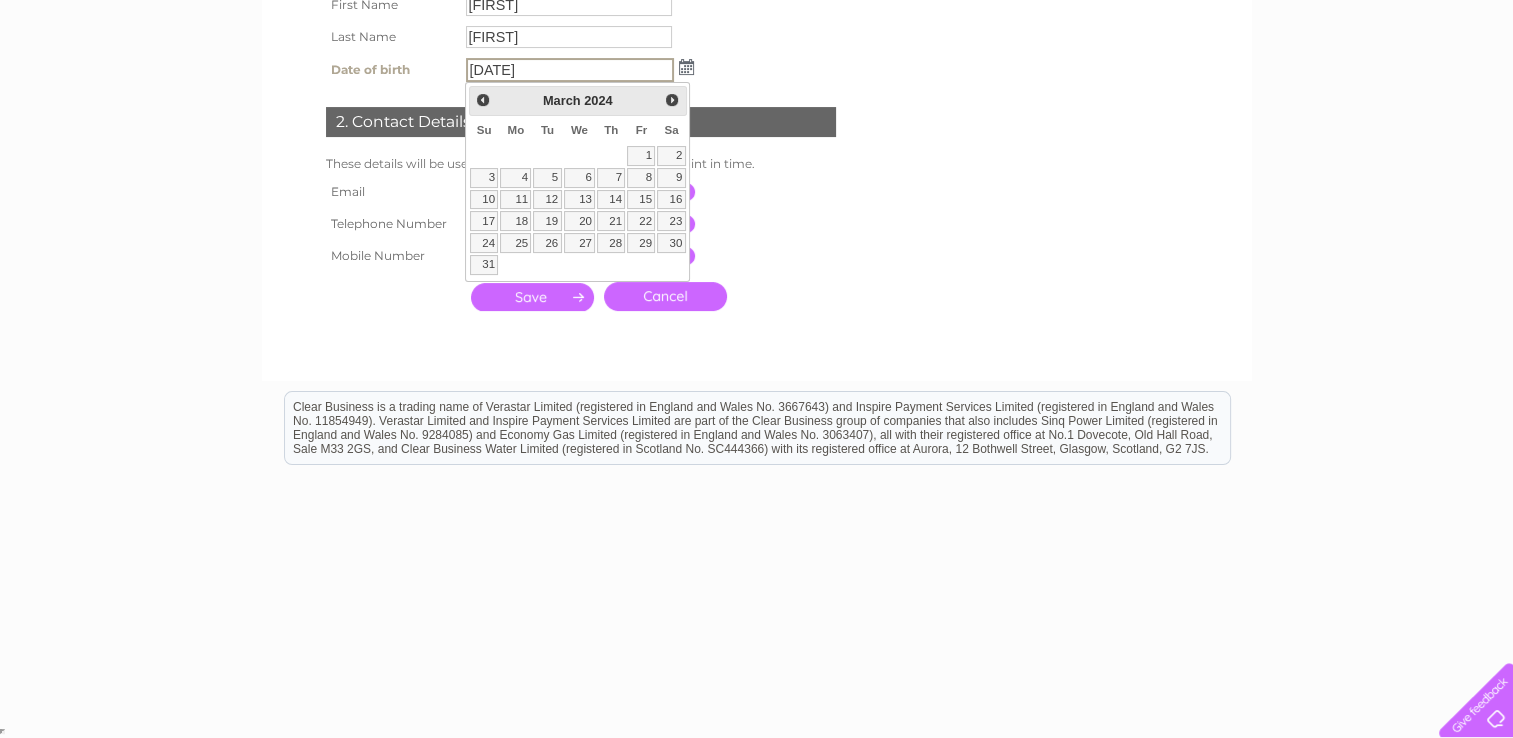 click on "13/02/82" at bounding box center [580, 70] 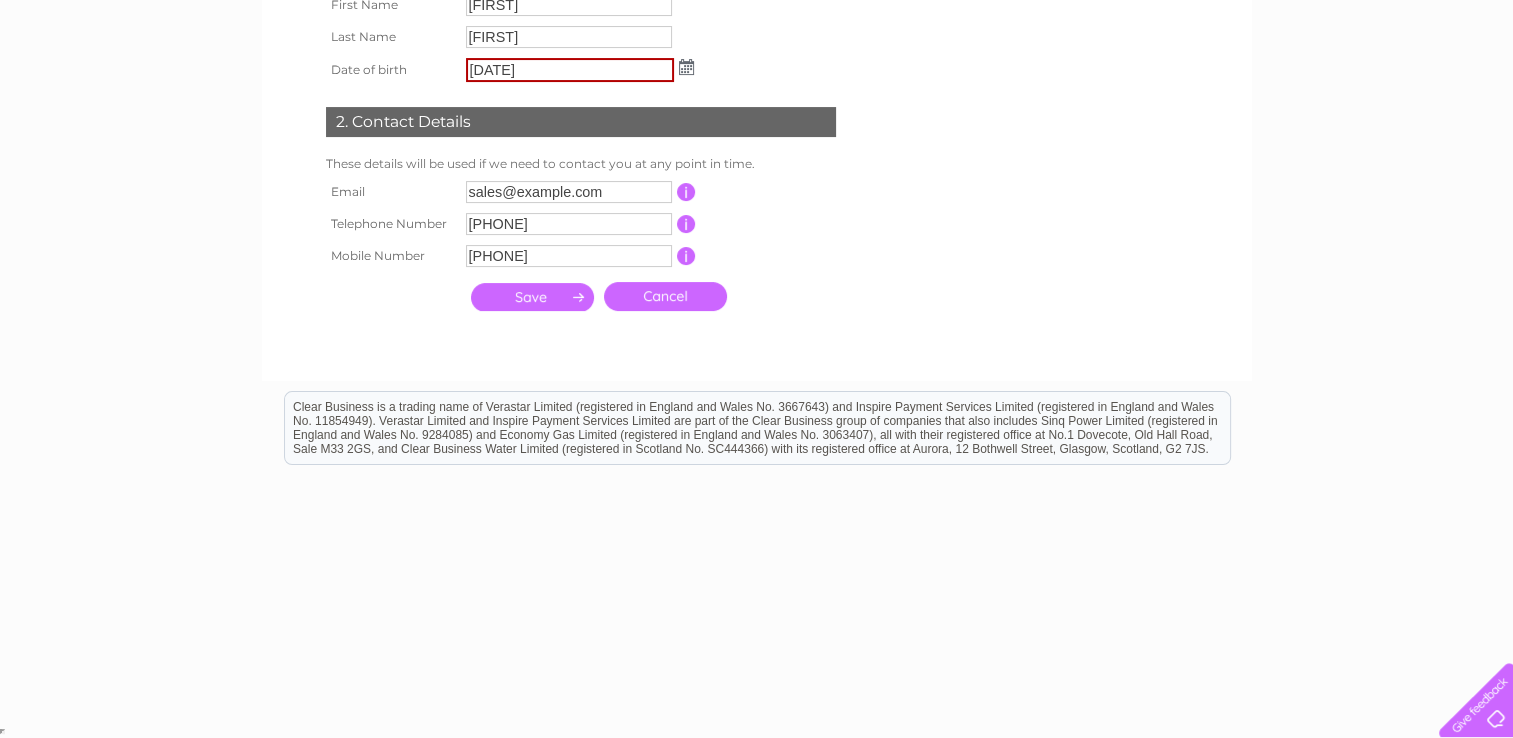 click on "13/02/82" at bounding box center (580, 70) 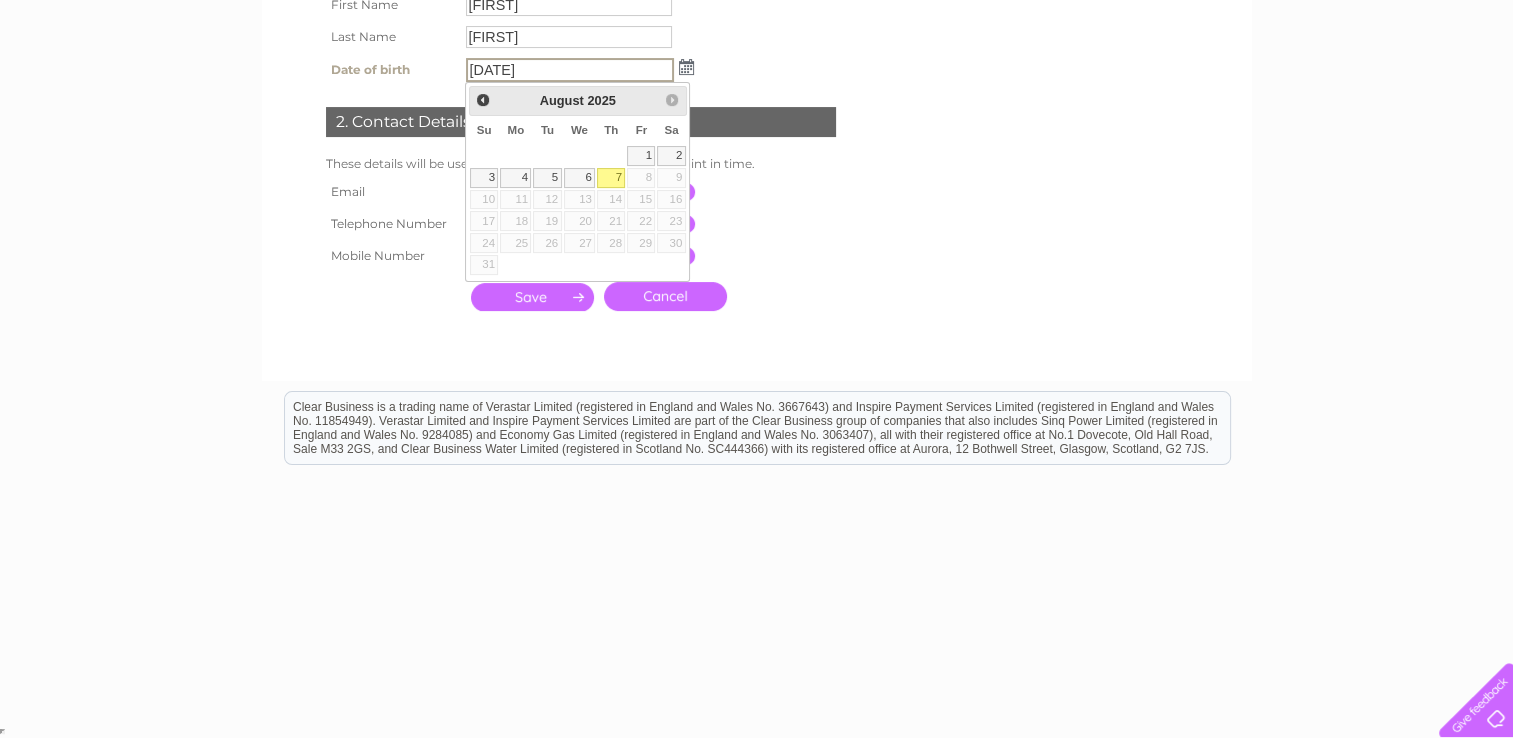 click on "Su Mo Tu We Th Fr Sa           1 2 3 4 5 6 7 8 9 10 11 12 13 14 15 16 17 18 19 20 21 22 23 24 25 26 27 28 29 30 31" at bounding box center (578, 196) 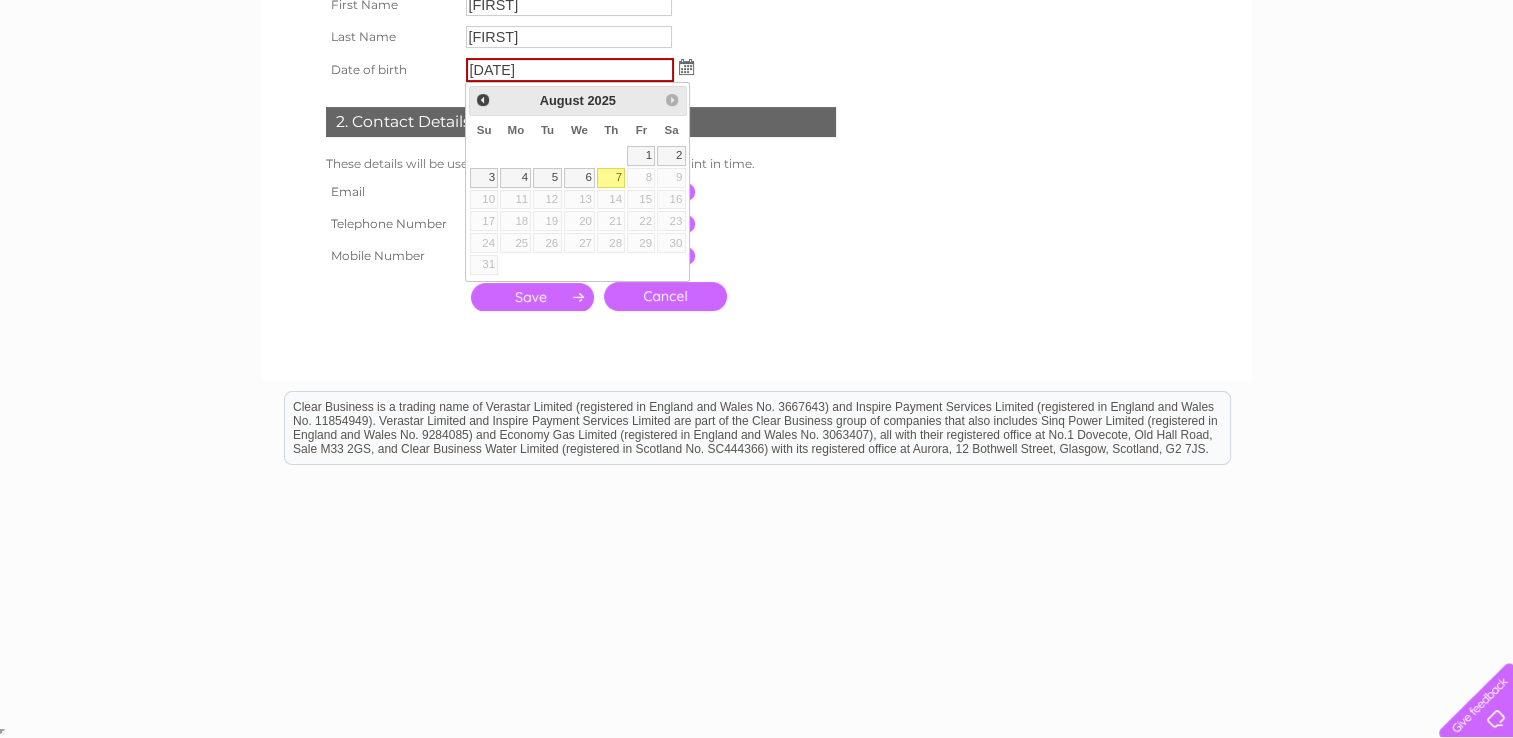 click on "7" at bounding box center (611, 178) 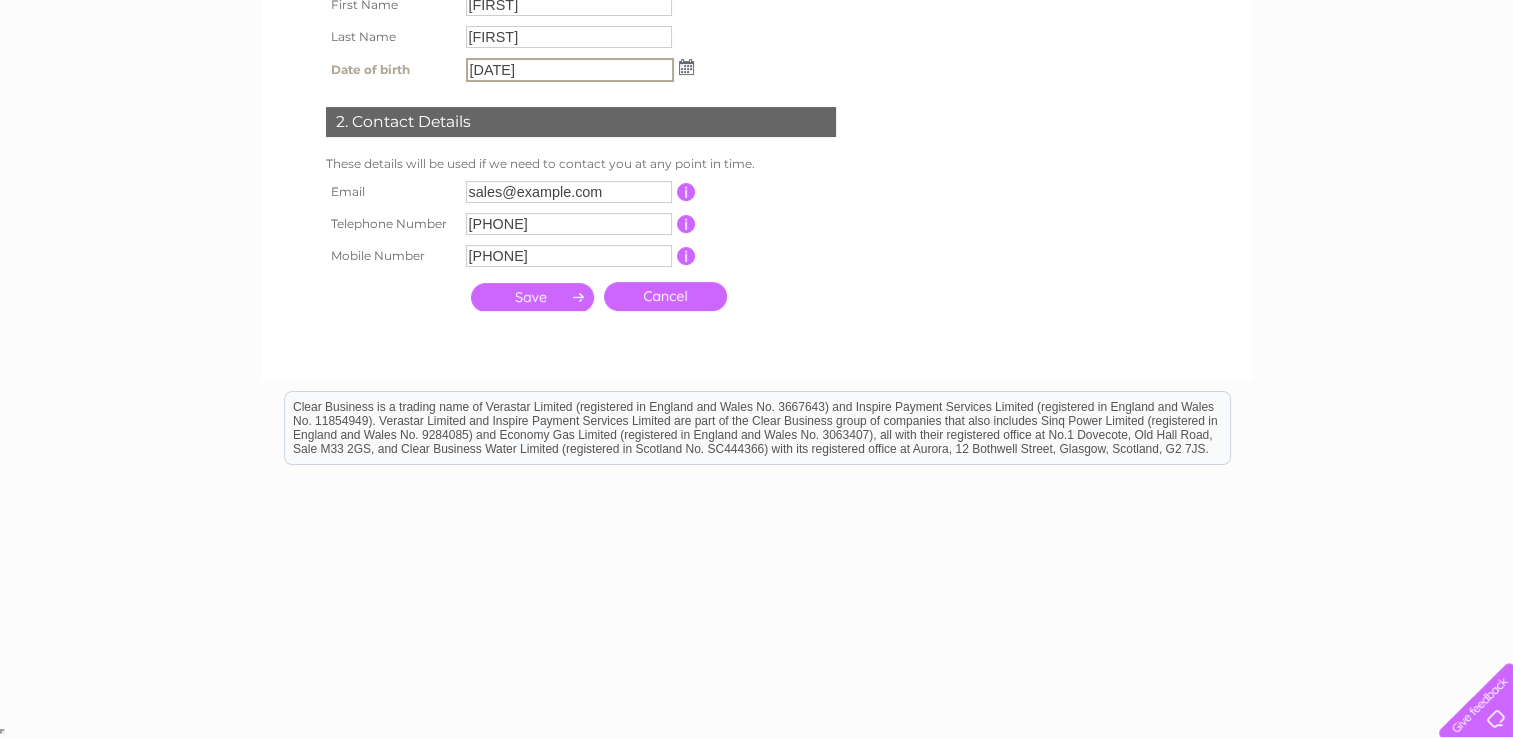 click on "07/08/2025" at bounding box center (570, 70) 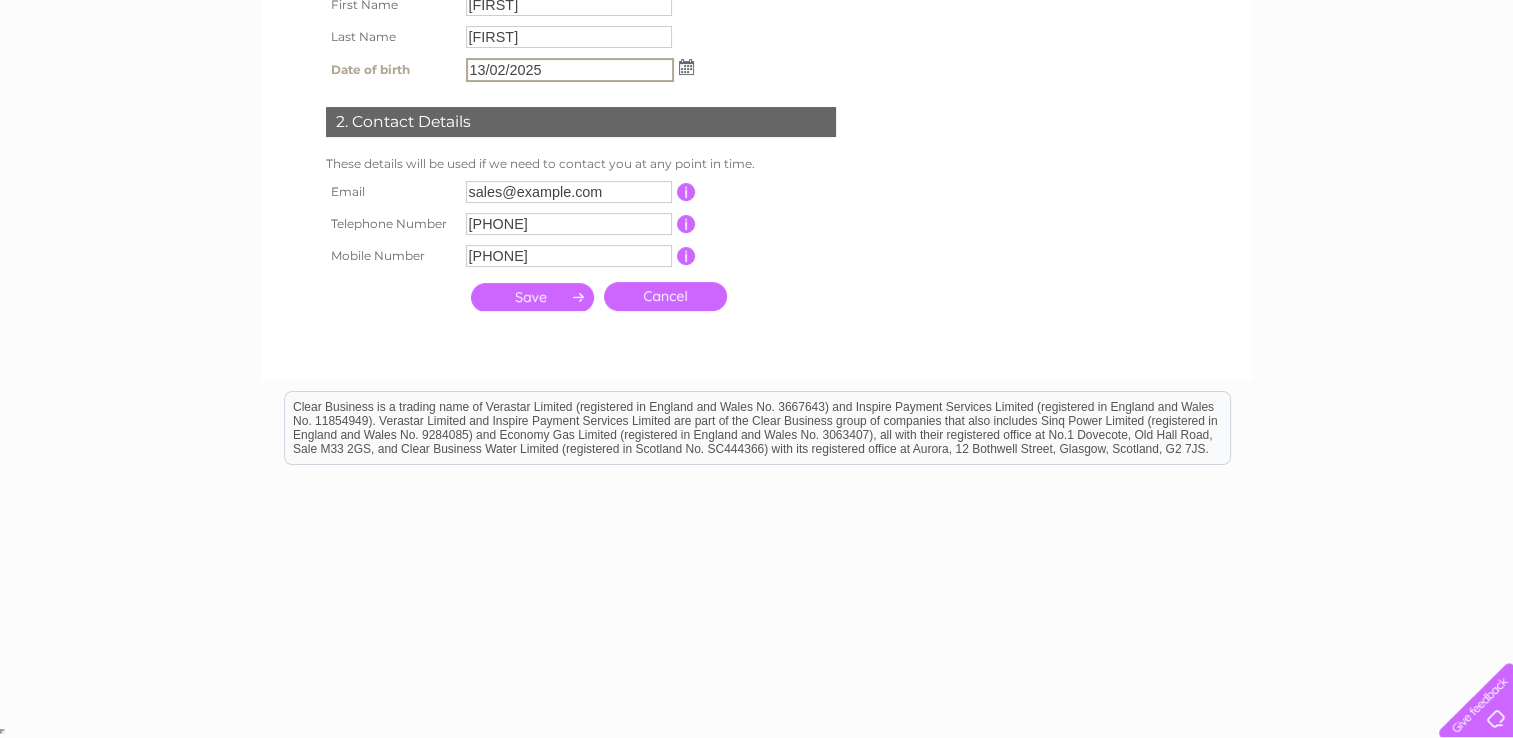 click on "13/02/2025" at bounding box center [570, 70] 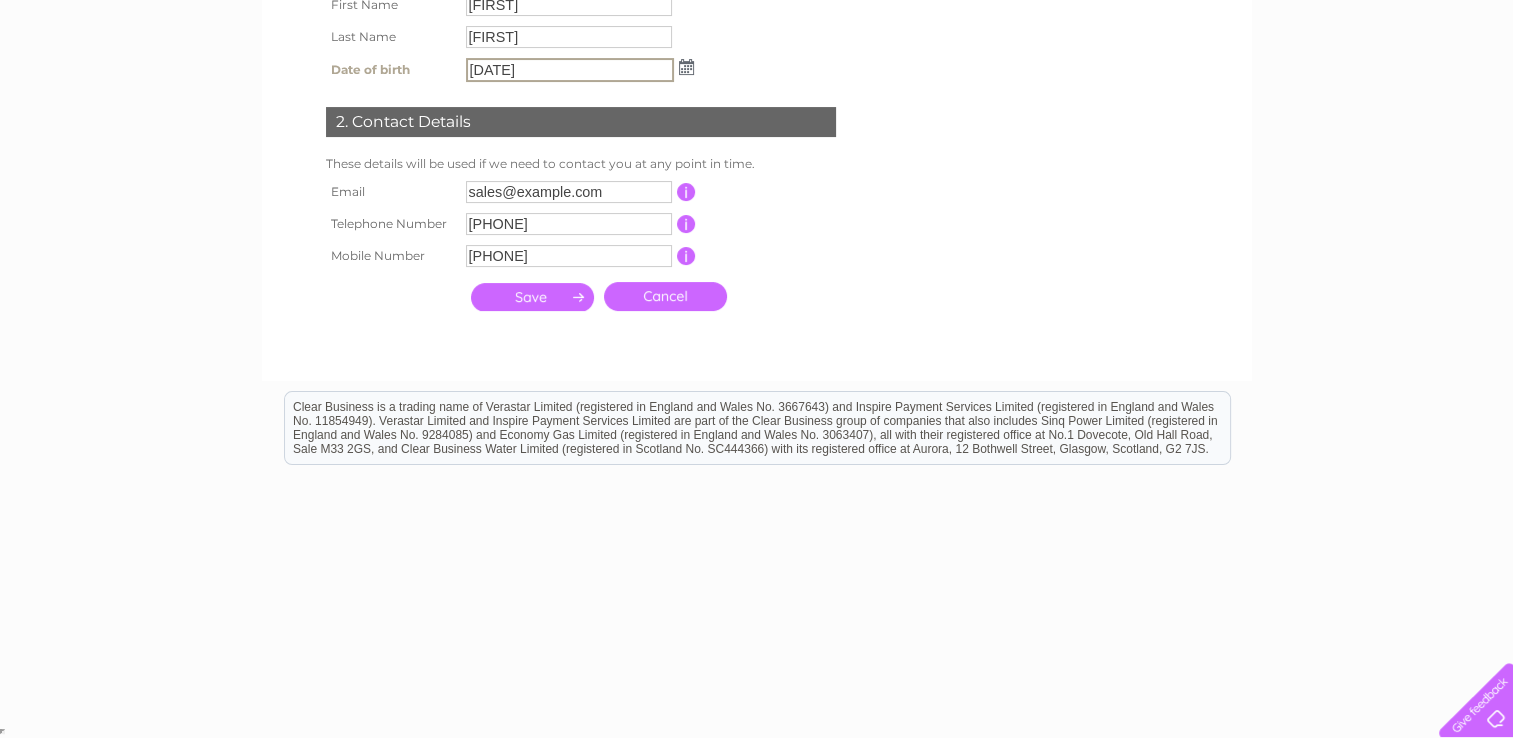 type on "13/02/1982" 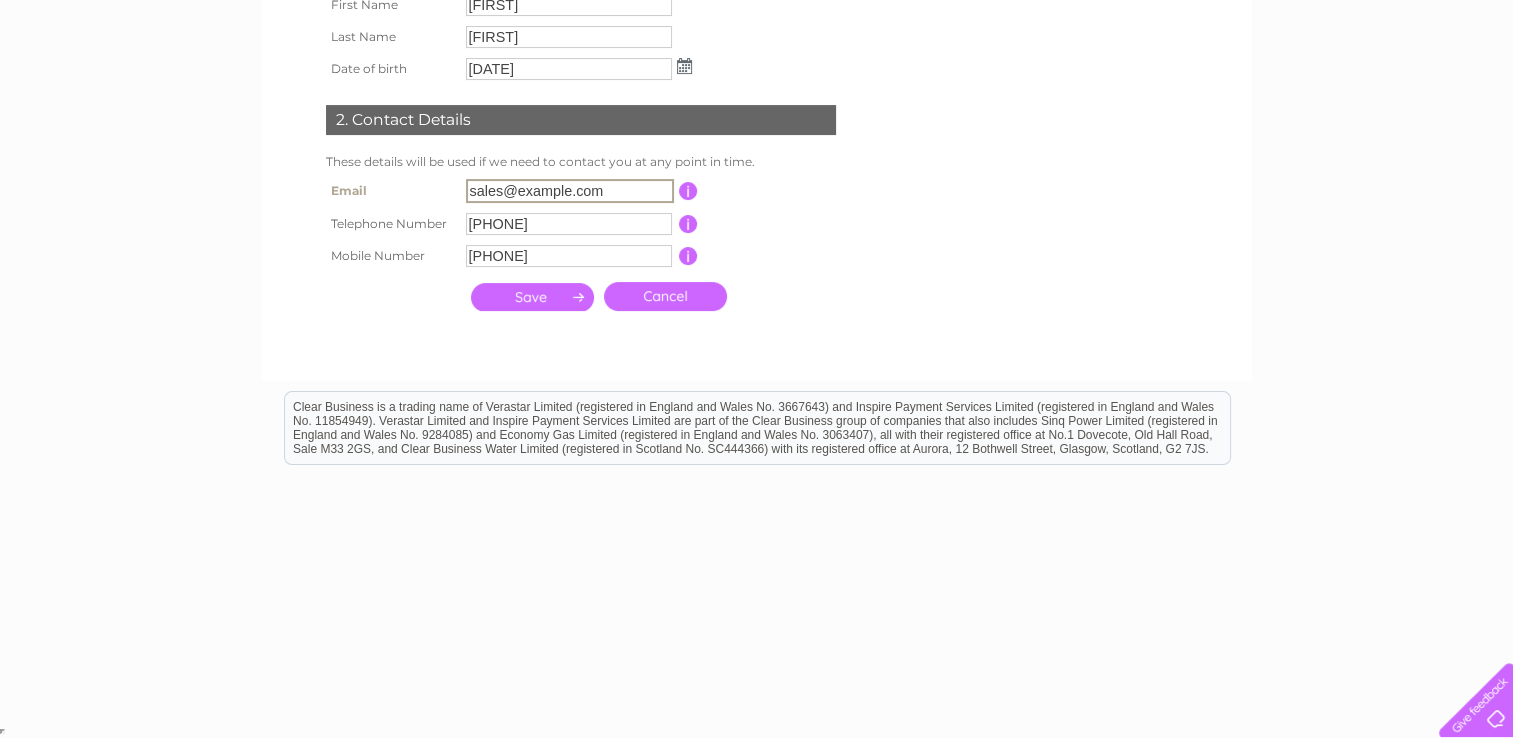 click on "sales@Homegrownni.com" at bounding box center (570, 191) 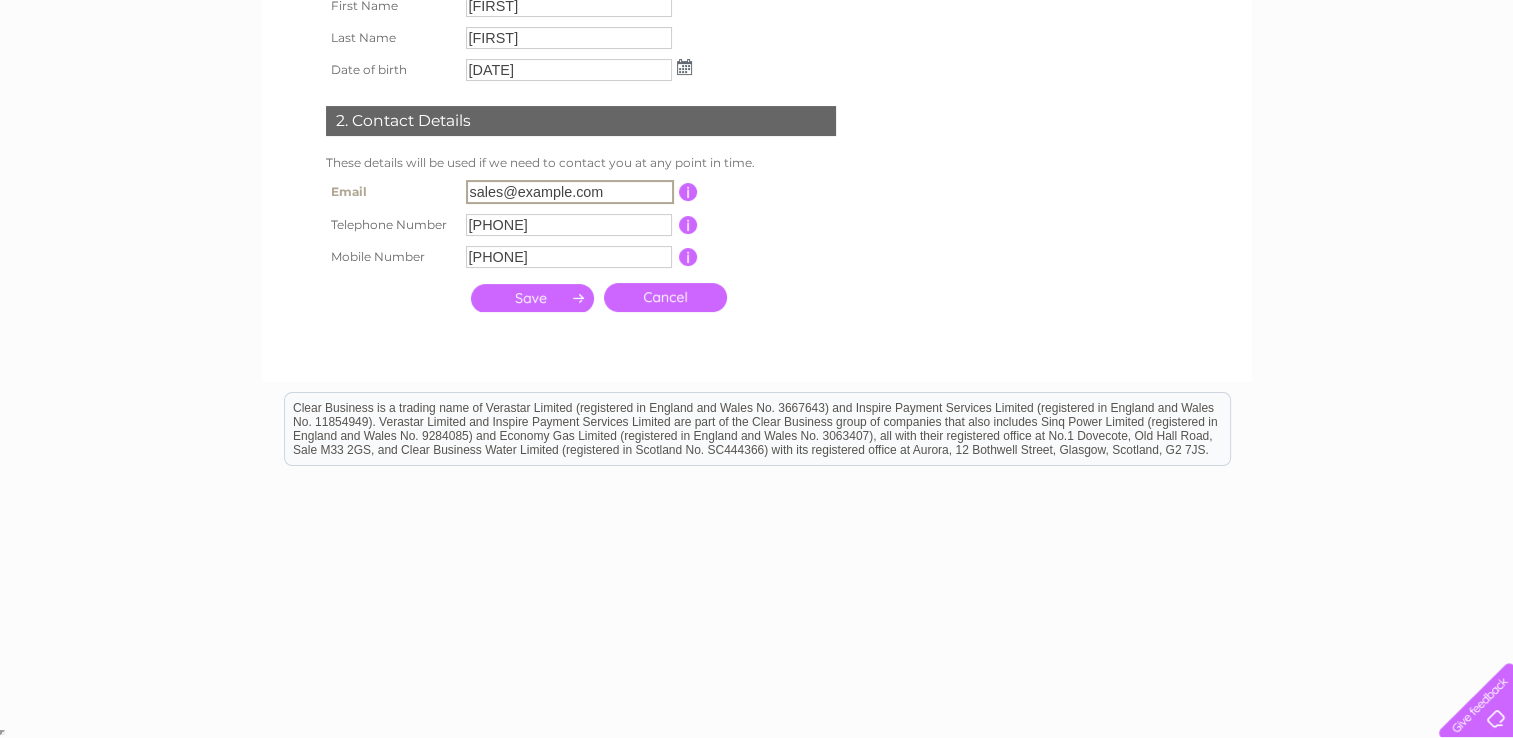 click at bounding box center (532, 298) 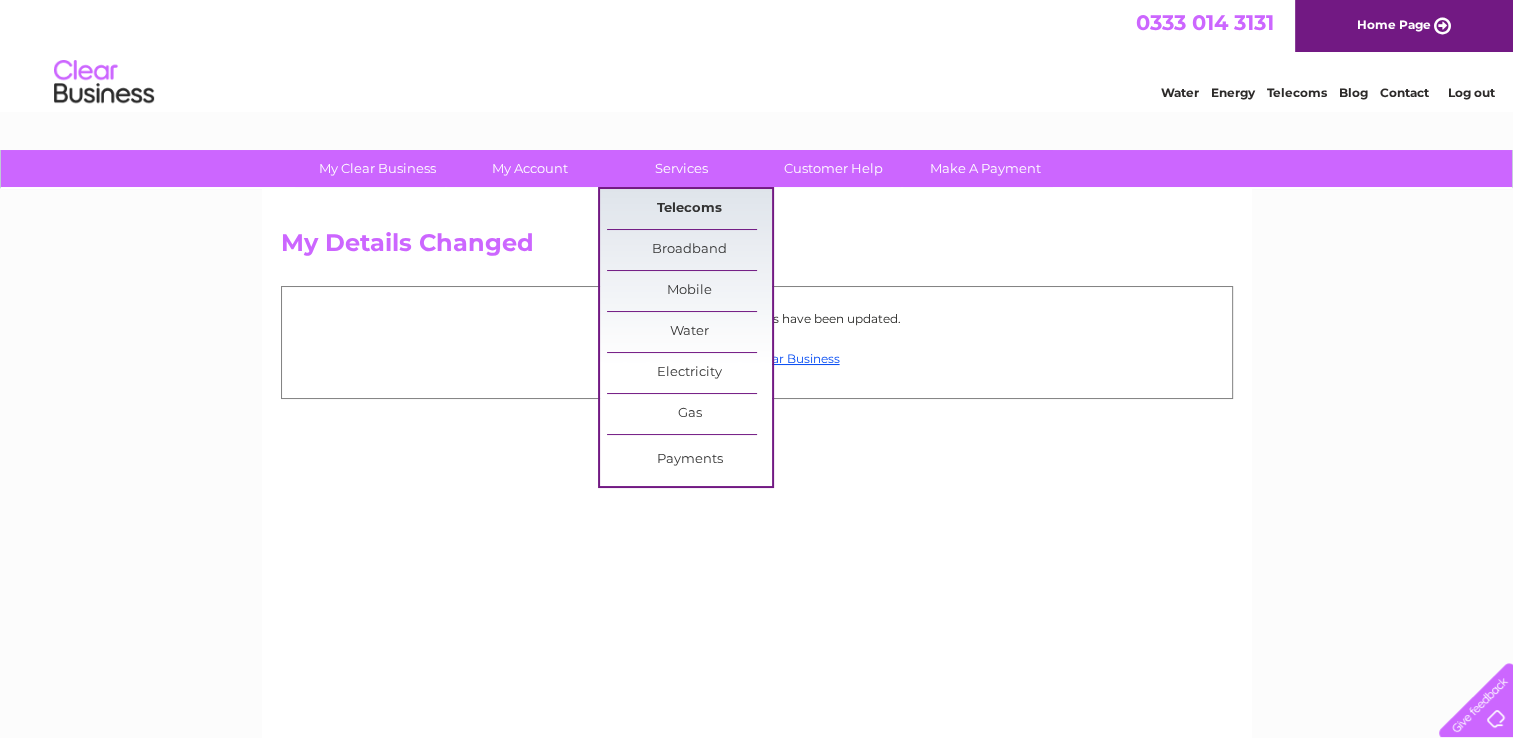 scroll, scrollTop: 0, scrollLeft: 0, axis: both 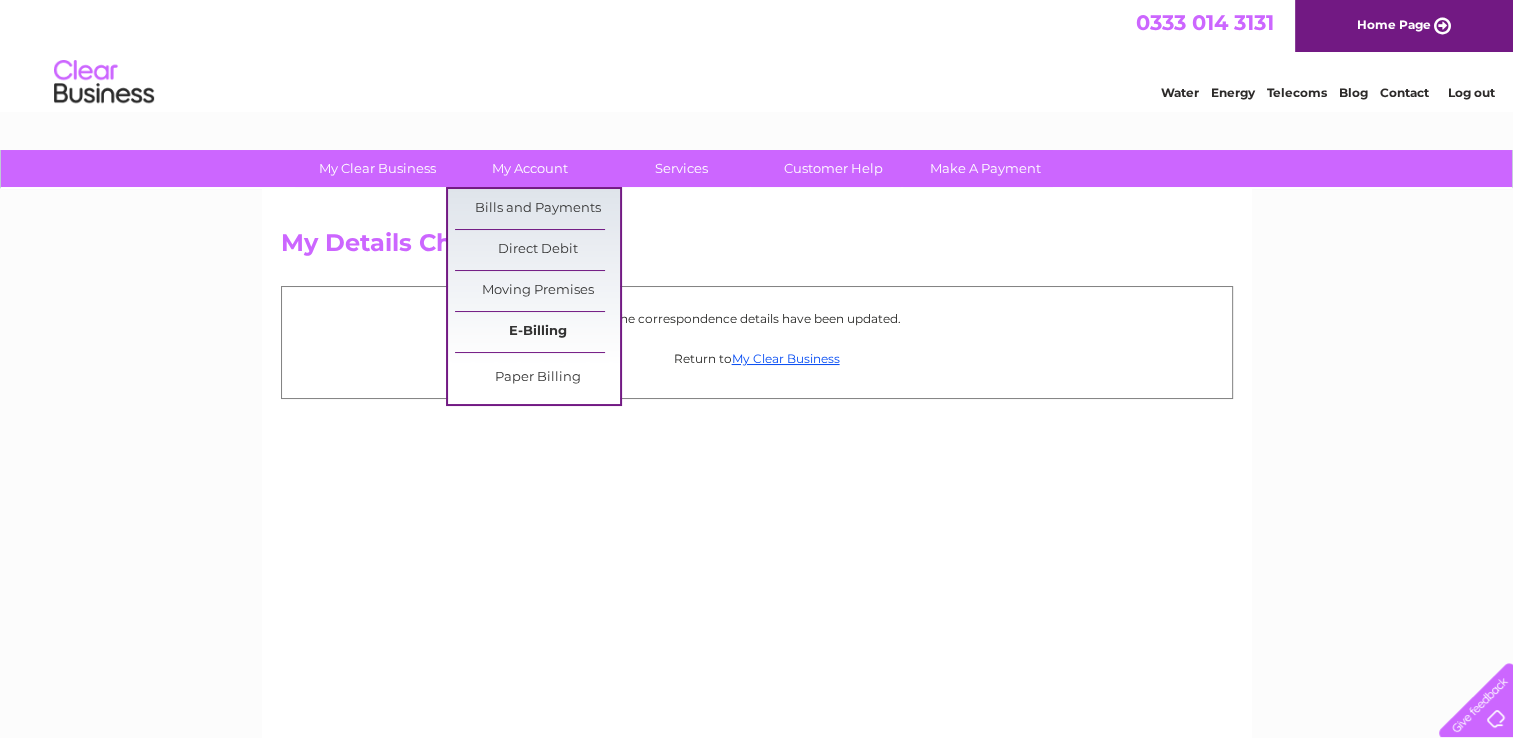 click on "E-Billing" at bounding box center [537, 332] 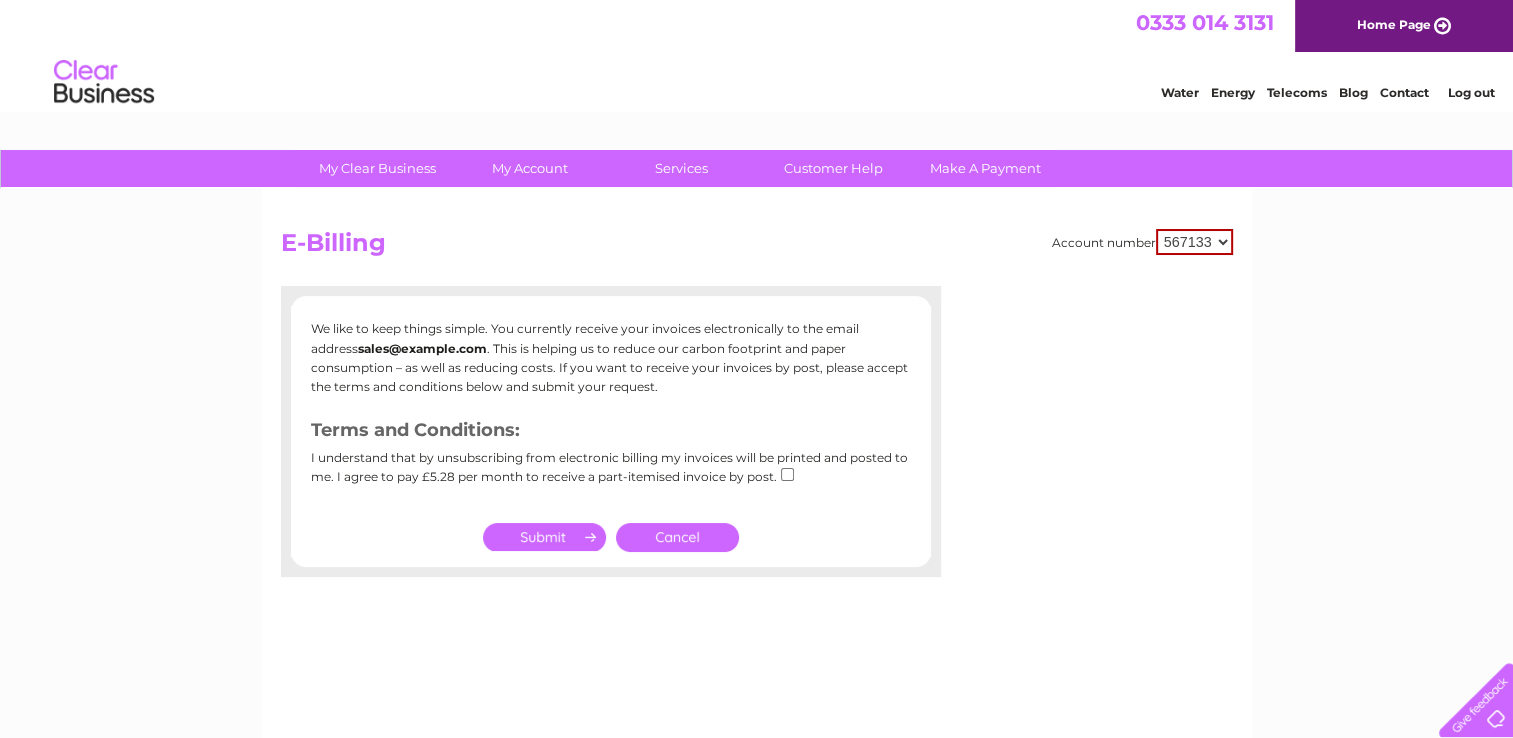 scroll, scrollTop: 0, scrollLeft: 0, axis: both 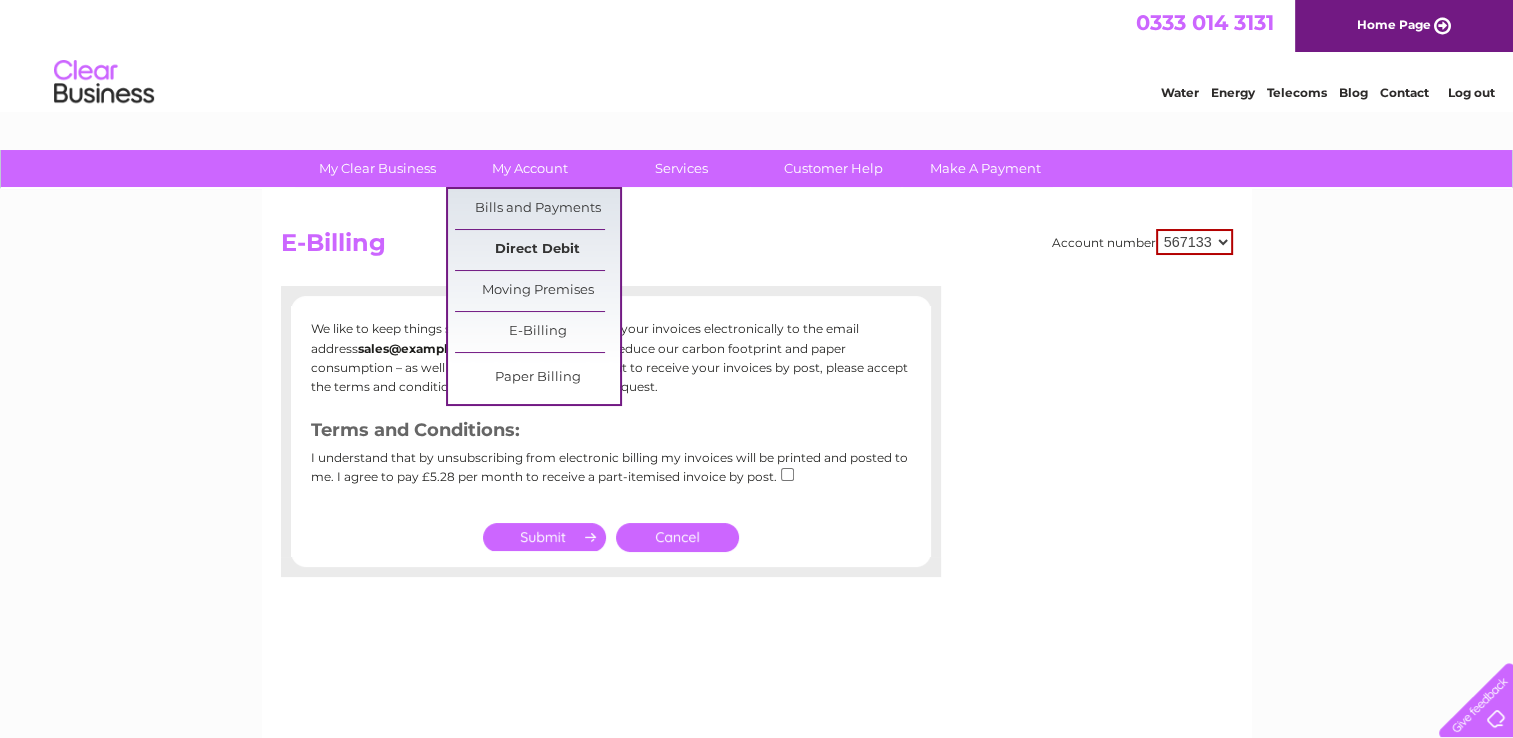 click on "Direct Debit" at bounding box center [537, 250] 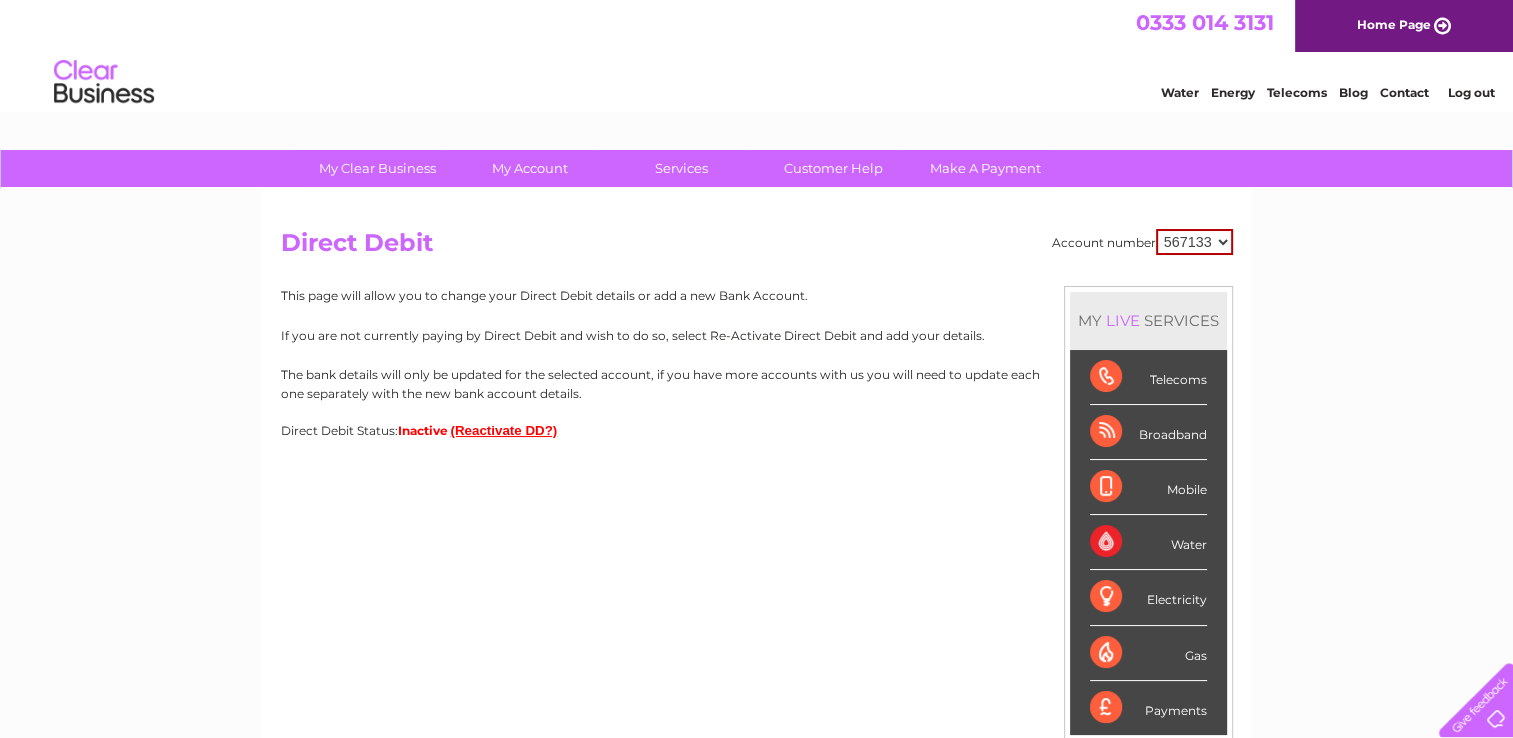 scroll, scrollTop: 0, scrollLeft: 0, axis: both 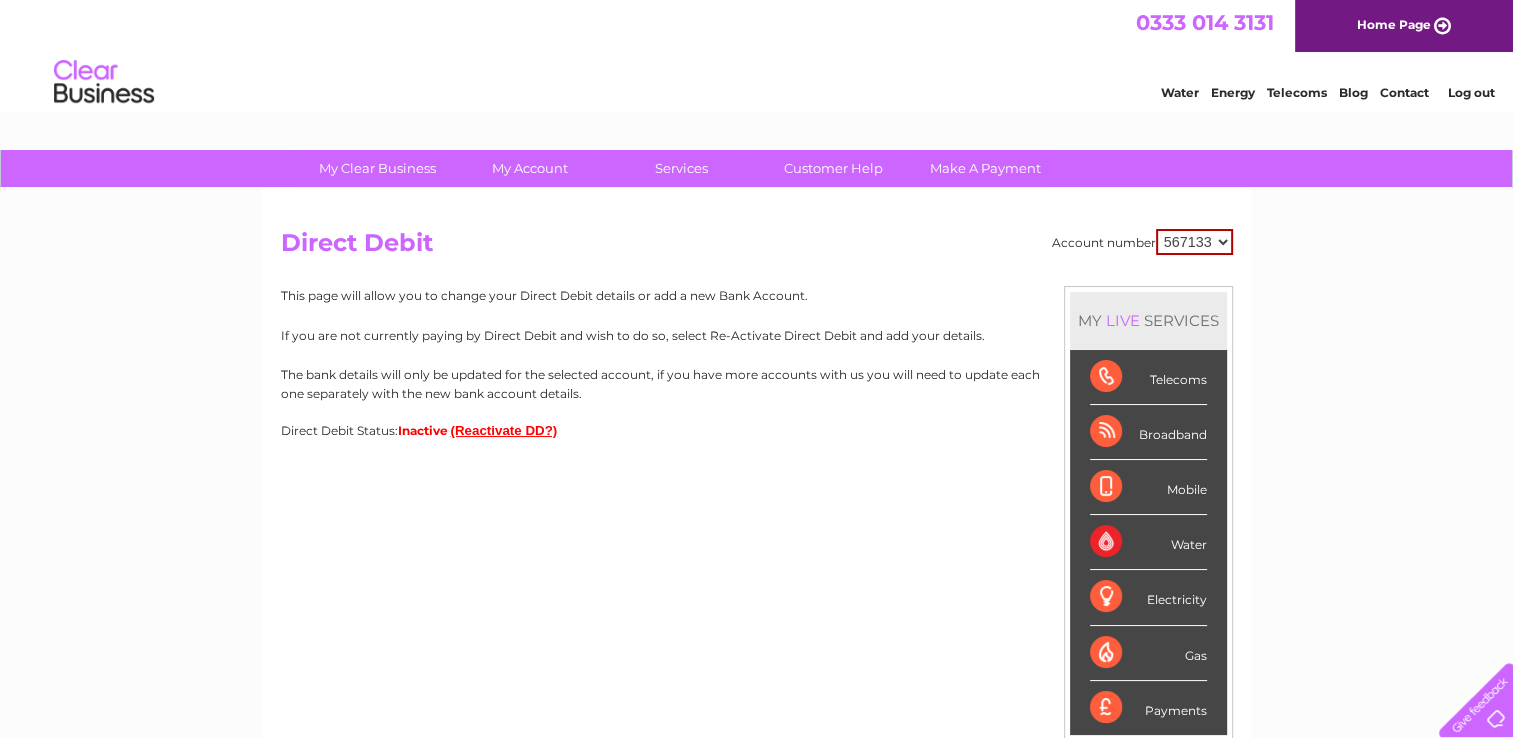 click on "Home Page" at bounding box center [1404, 26] 